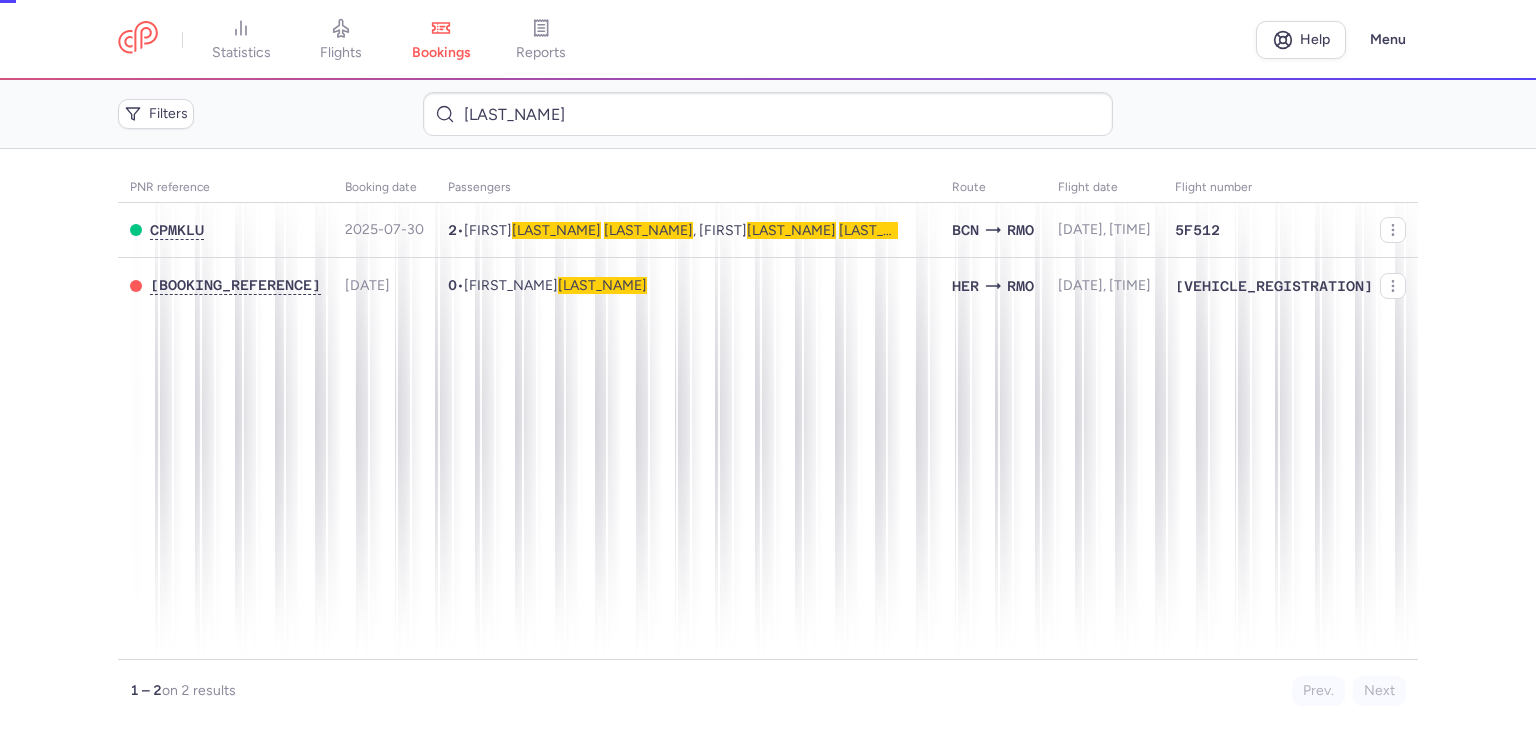 scroll, scrollTop: 0, scrollLeft: 0, axis: both 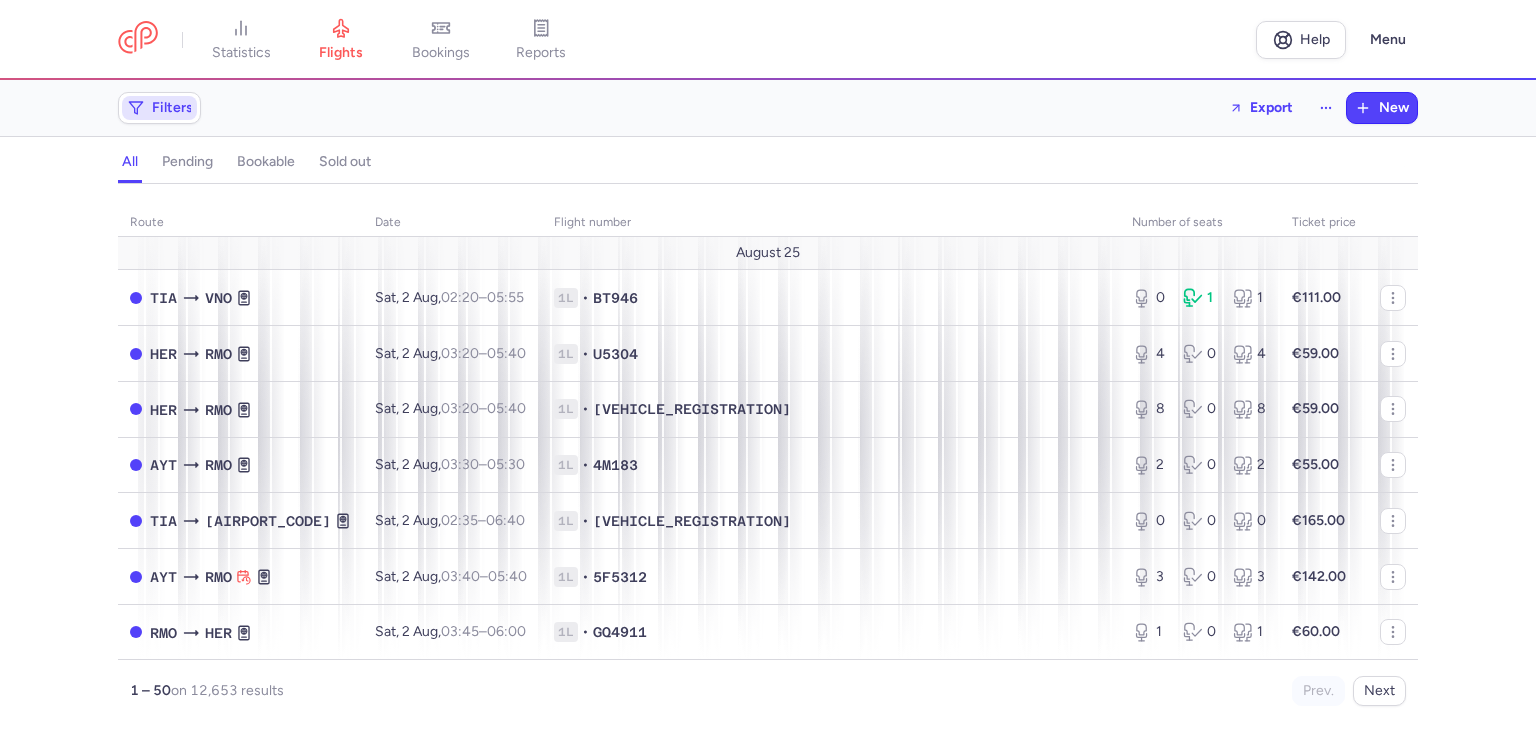click on "Filters" 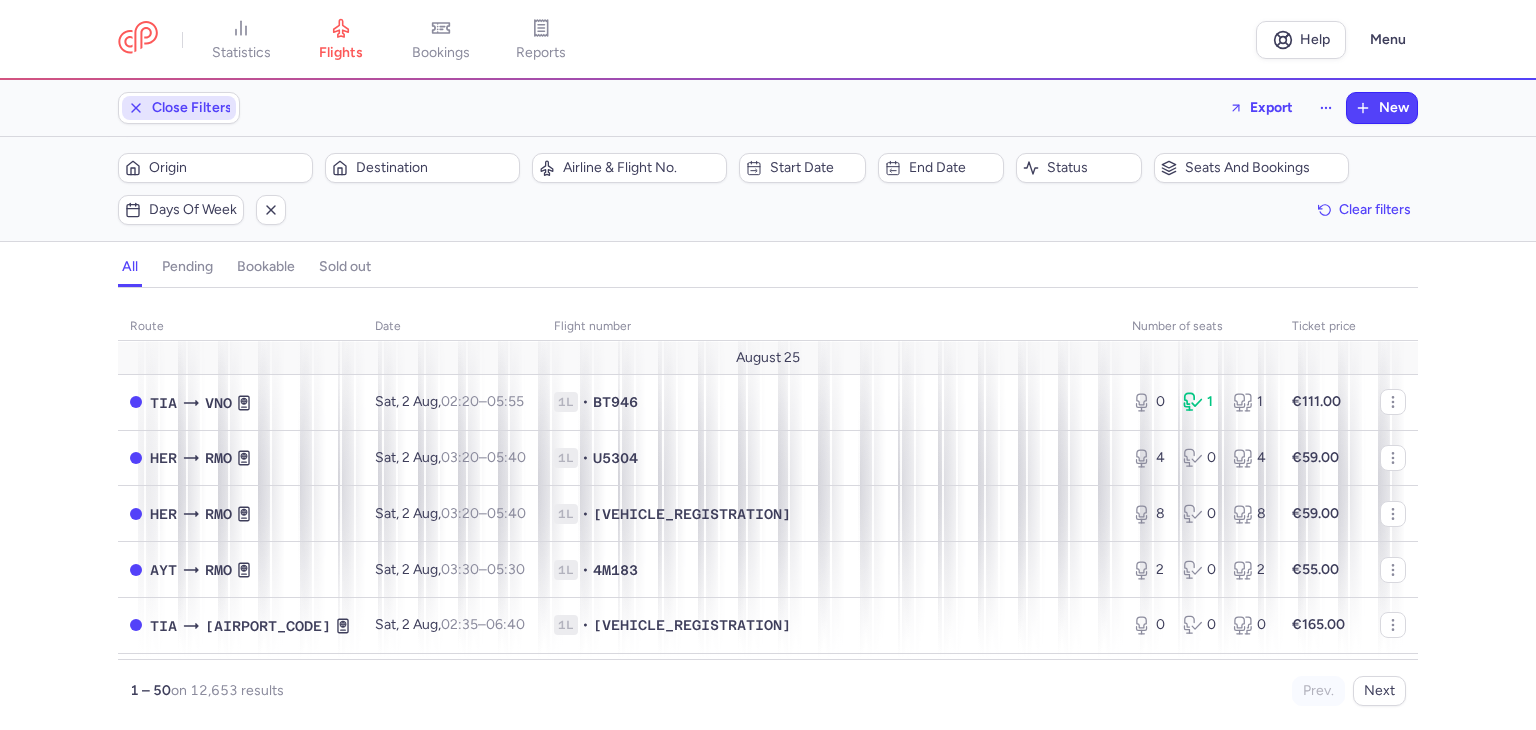 scroll, scrollTop: 0, scrollLeft: 0, axis: both 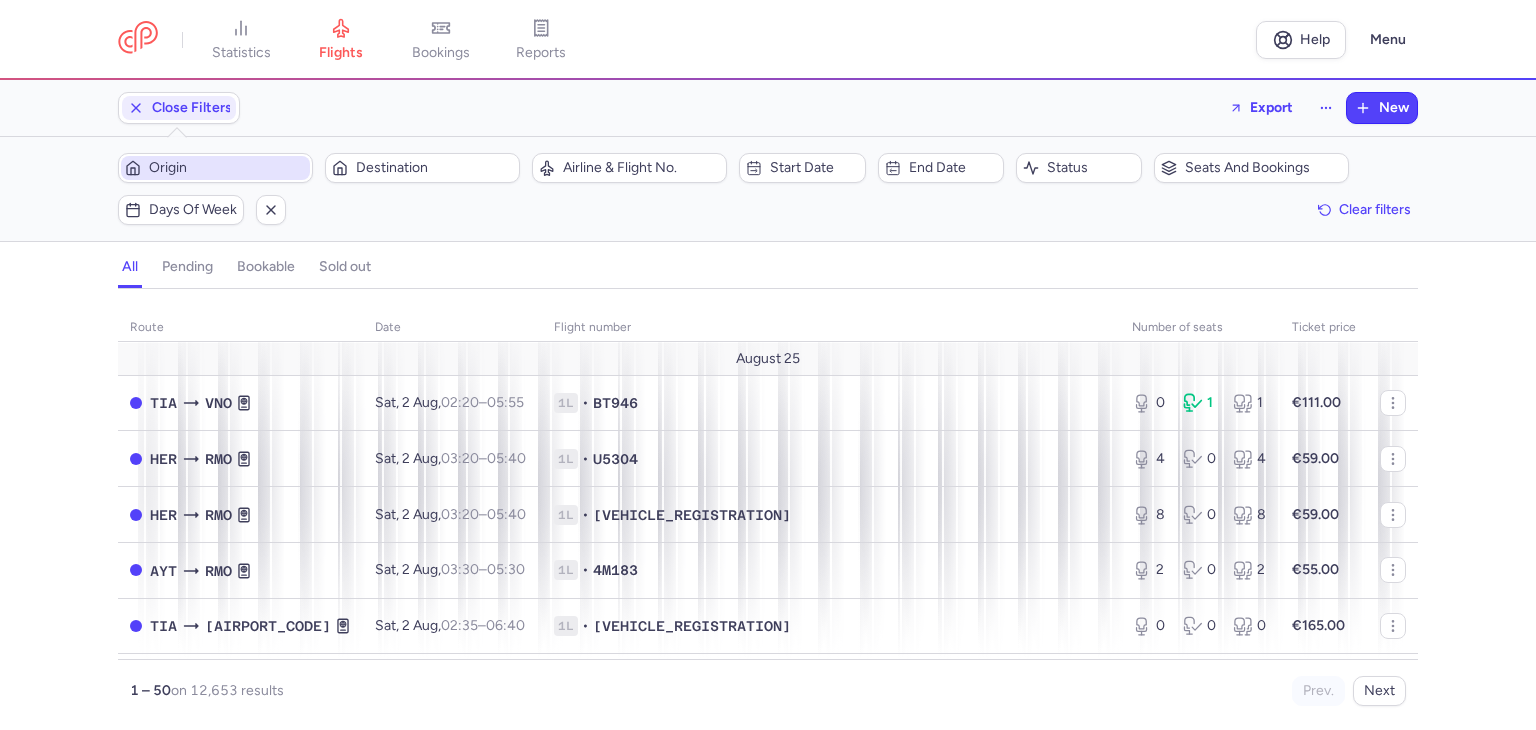 click on "Origin" at bounding box center (227, 168) 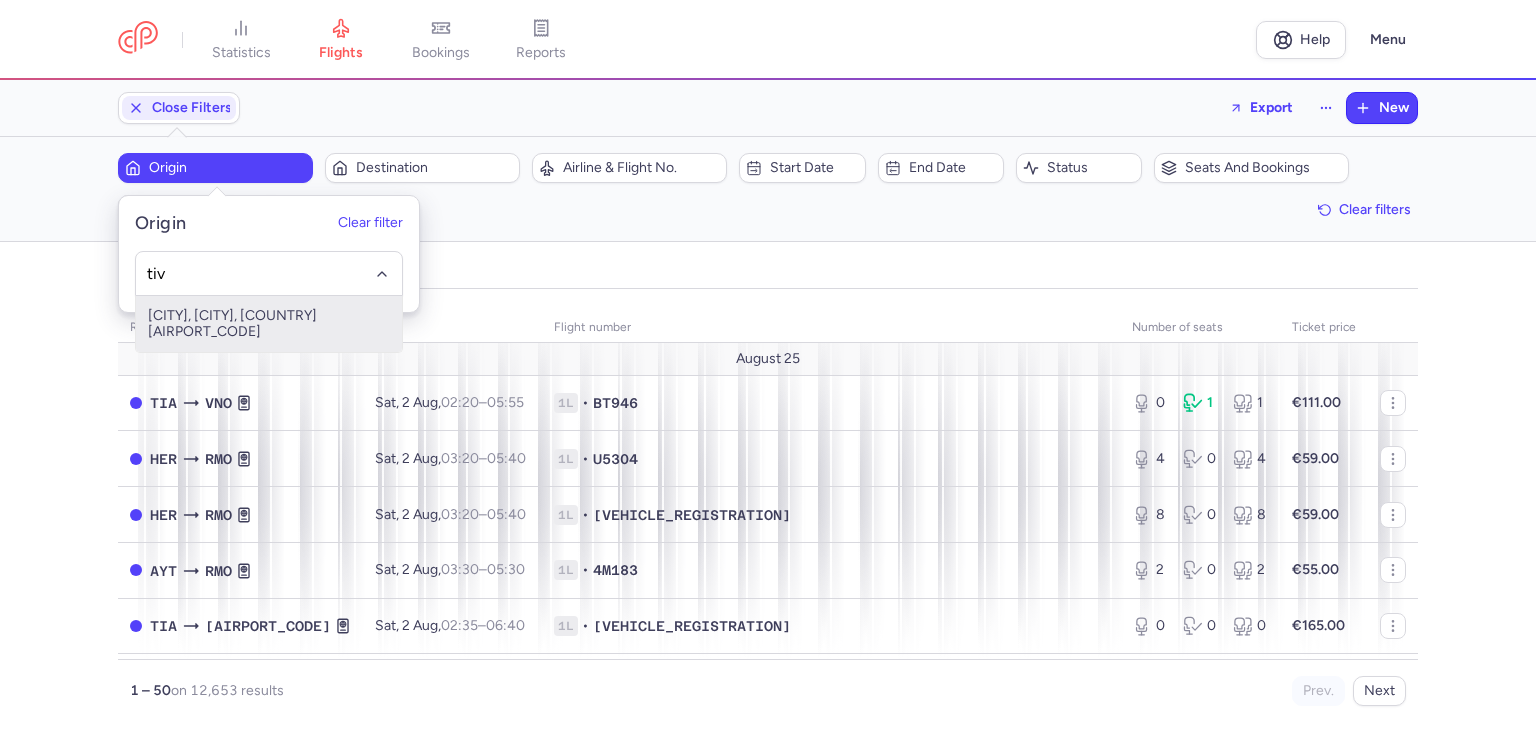 drag, startPoint x: 245, startPoint y: 312, endPoint x: 380, endPoint y: 222, distance: 162.2498 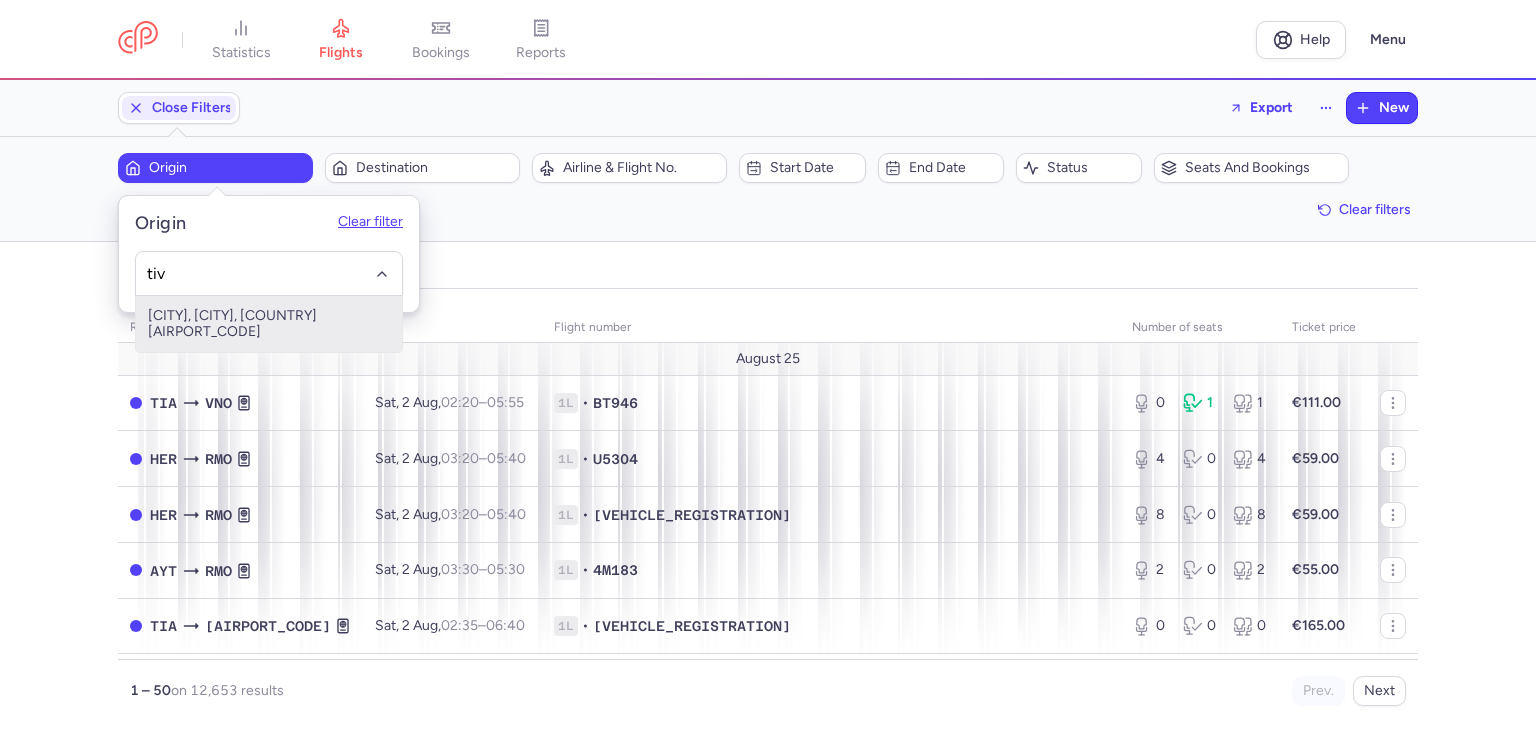 type on "tiv" 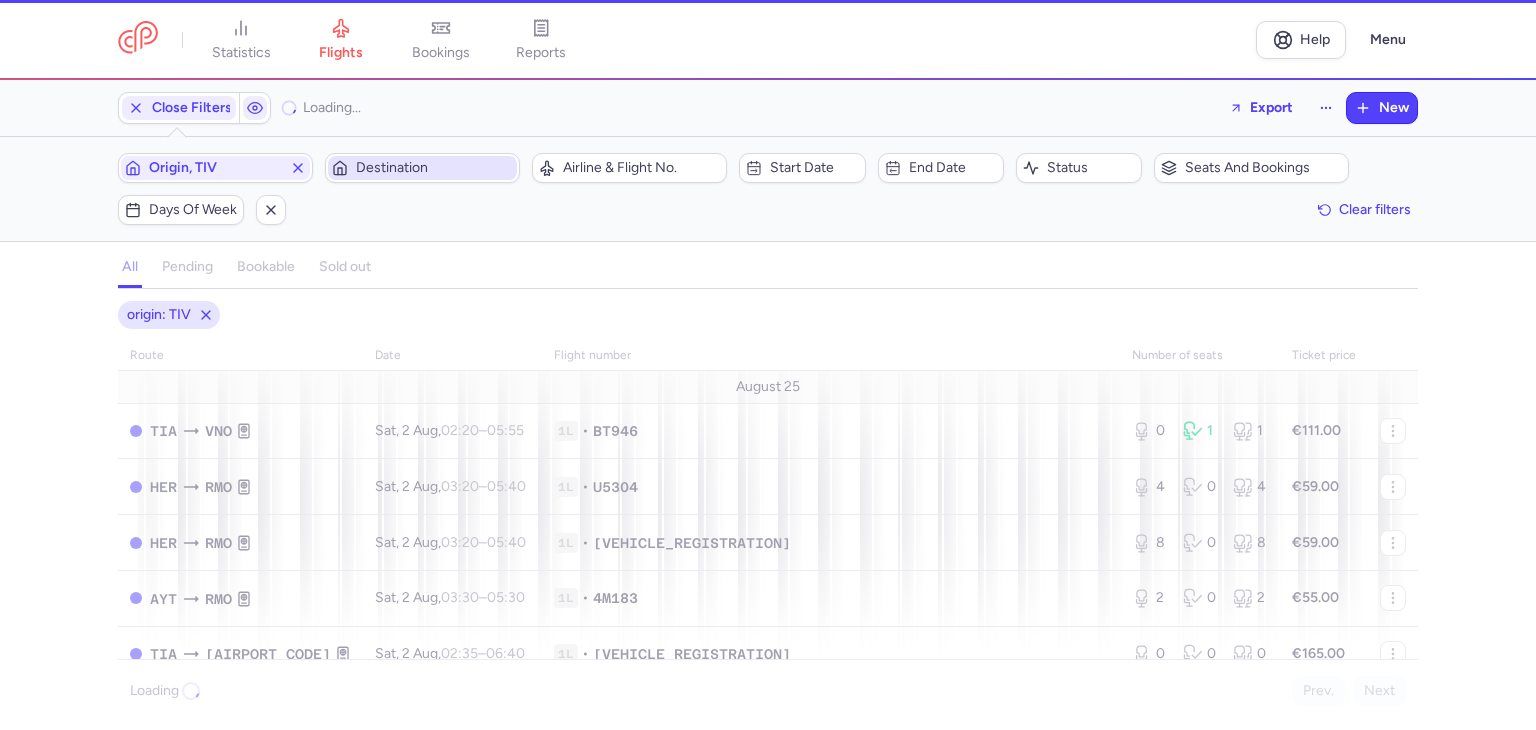 click on "Destination" at bounding box center [434, 168] 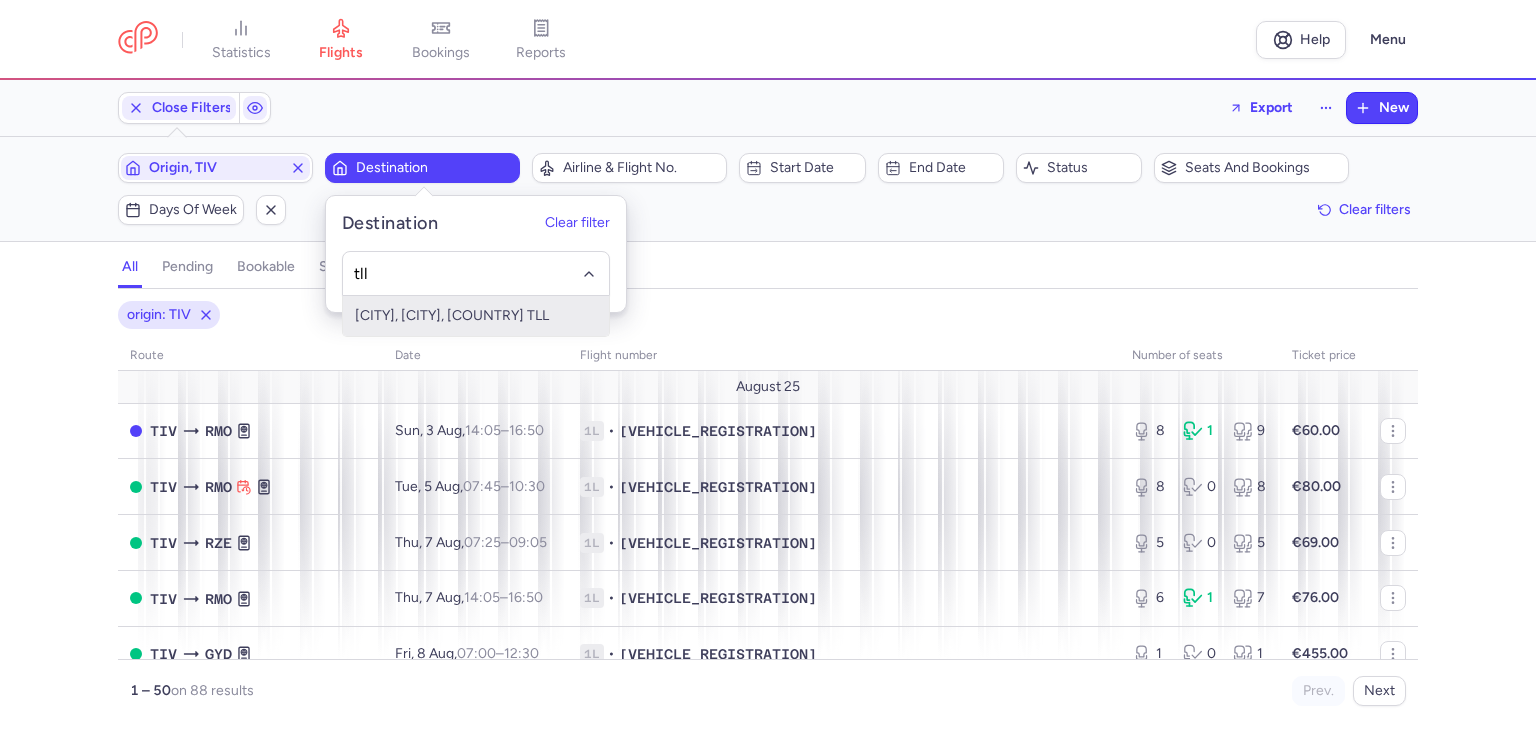 click on "[CITY], [CITY], [COUNTRY] TLL" at bounding box center [476, 316] 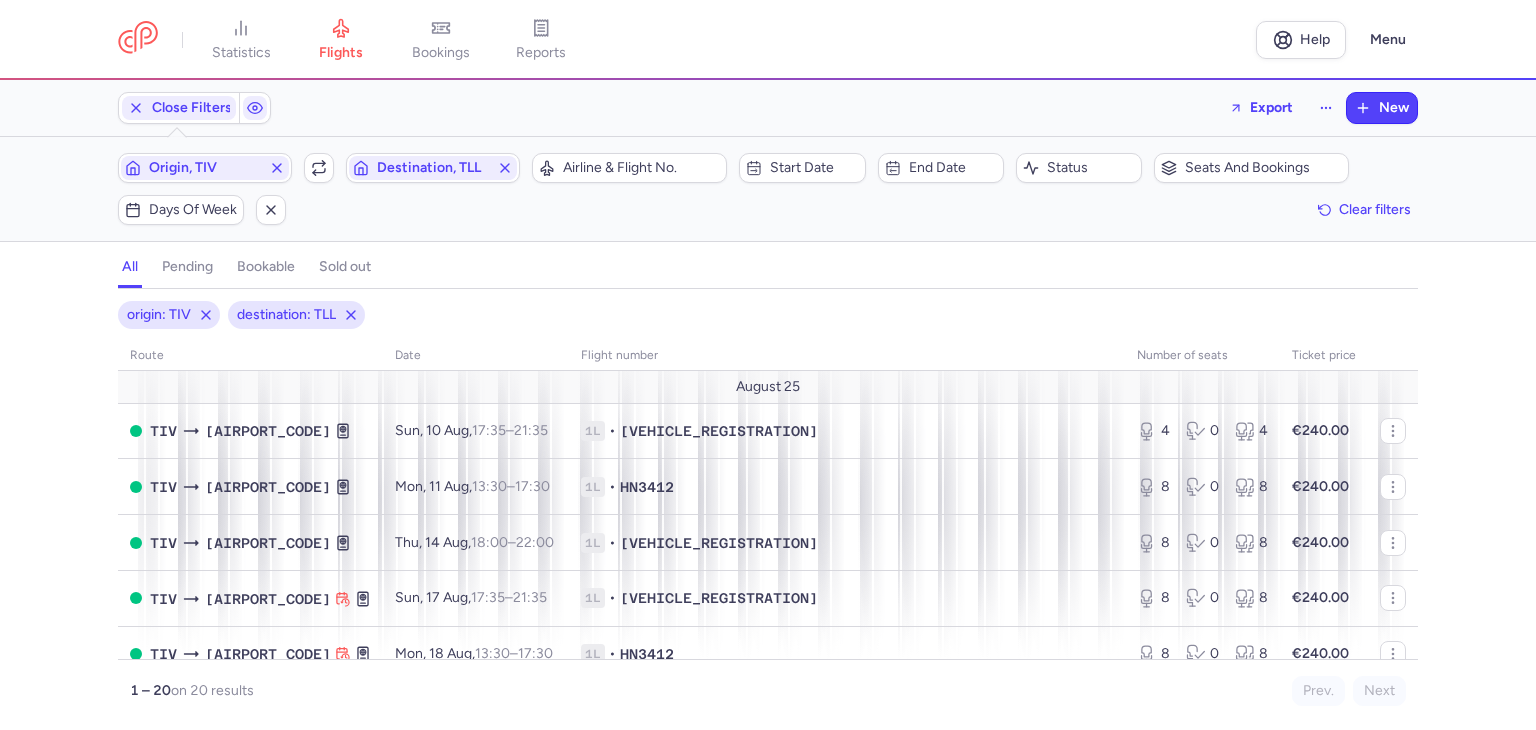 type 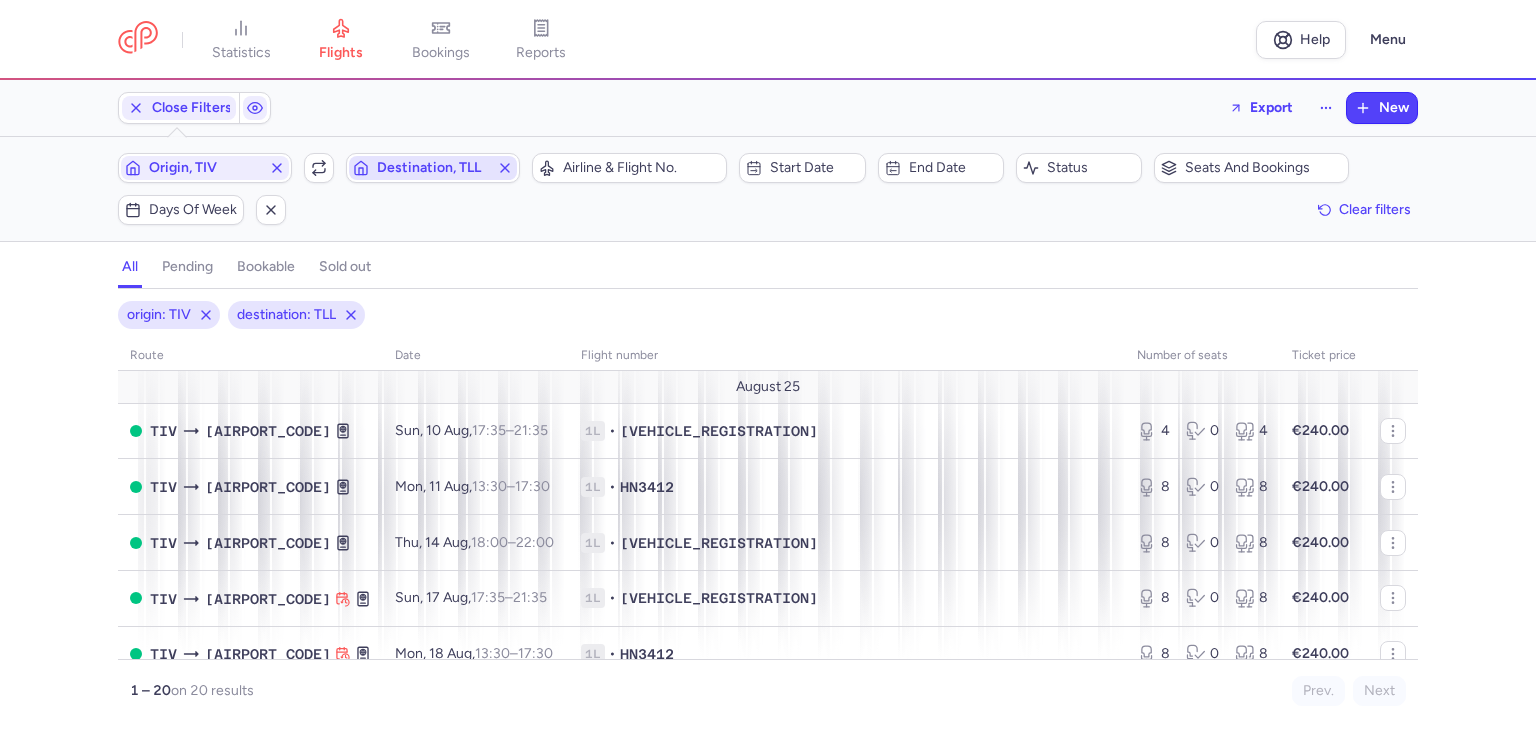 click 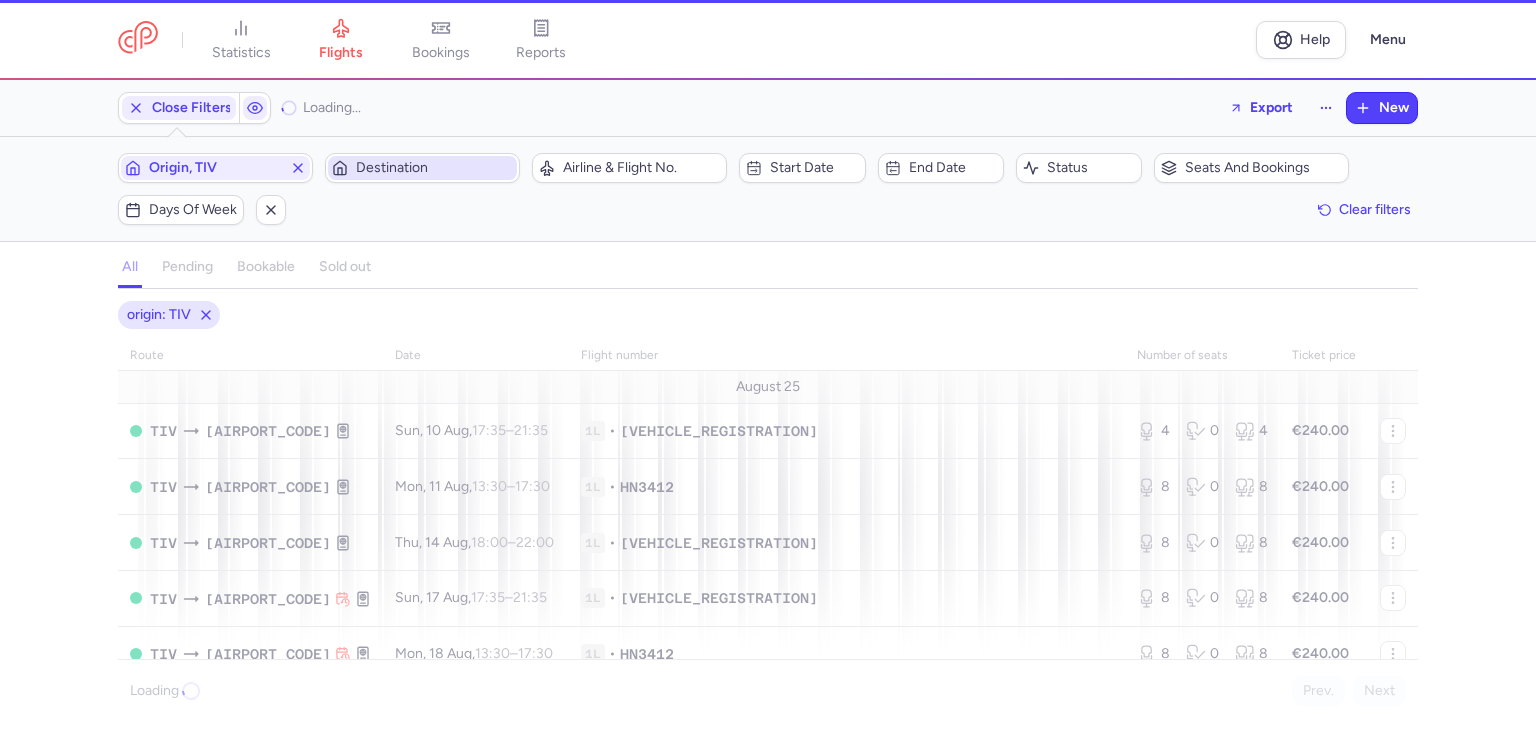 click on "Destination" at bounding box center (434, 168) 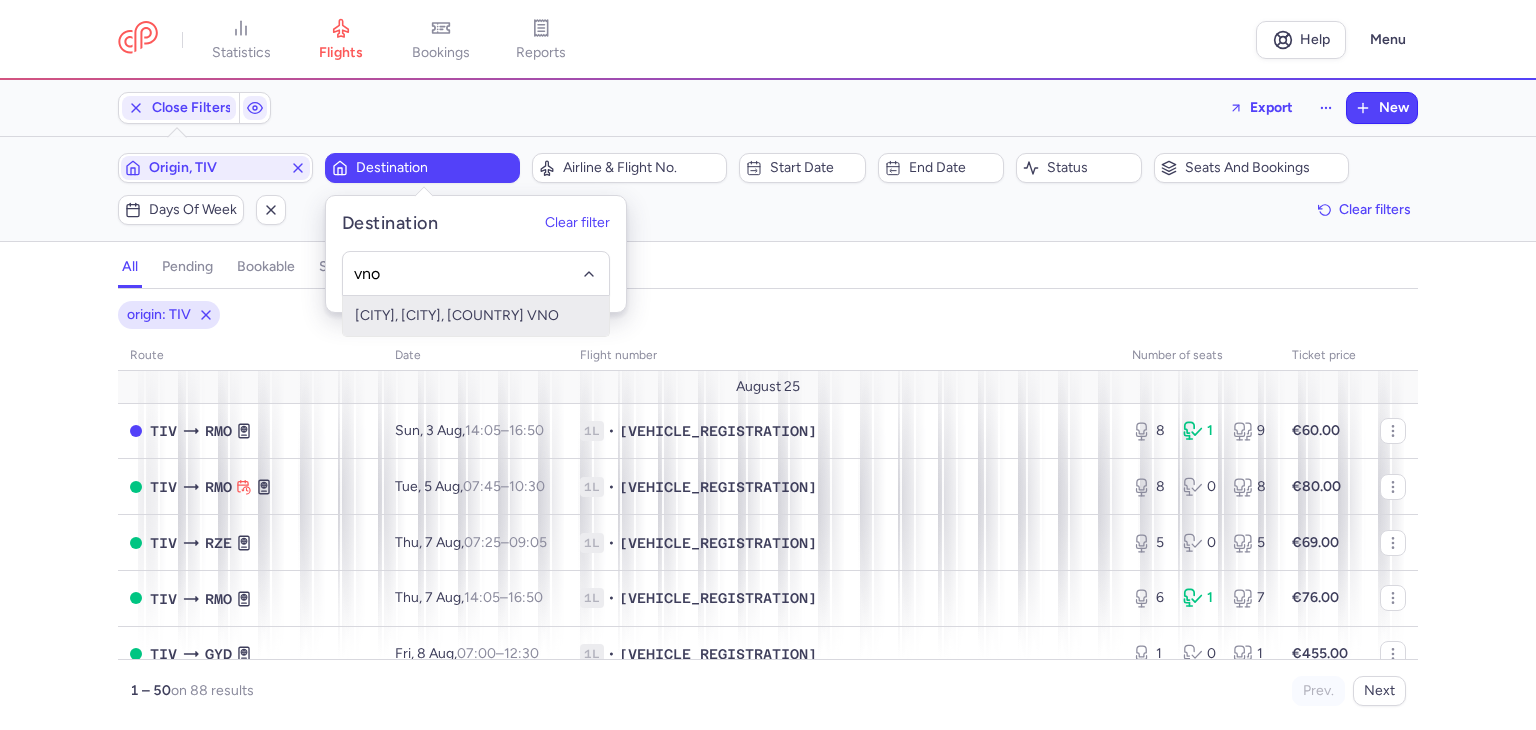 click on "[CITY], [CITY], [COUNTRY] VNO" at bounding box center (476, 316) 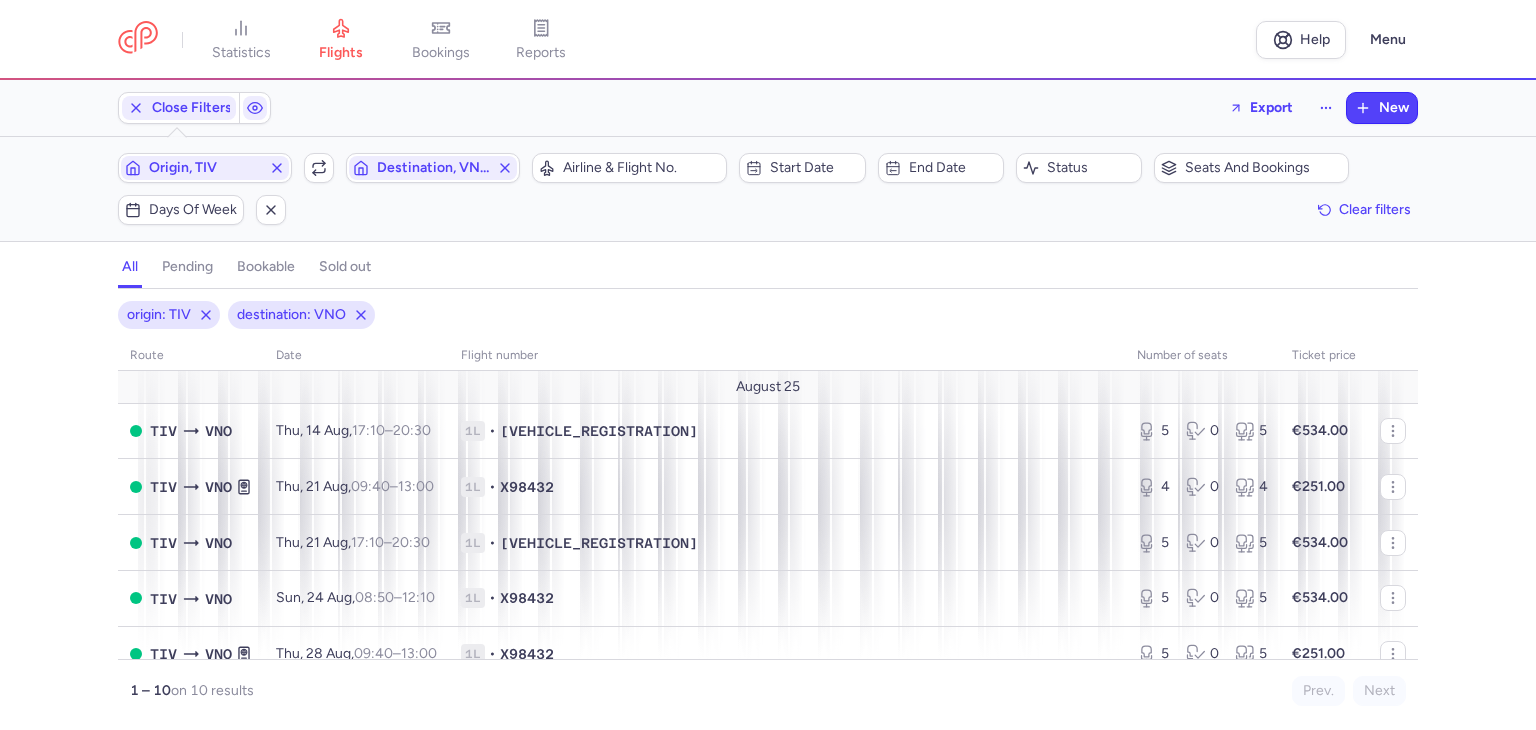 click on "origin: [AIRPORT_CODE] destination: [AIRPORT_CODE] route date Flight number number of seats Ticket price August 25  [AIRPORT_CODE]  [AIRPORT_CODE] Thu, 14 Aug,  [TIME]  –  [TIME]  +0 1L • X98438 5 0 5 €534.00  [AIRPORT_CODE]  [AIRPORT_CODE] Thu, 21 Aug,  [TIME]  –  [TIME]  +0 1L • X98432 4 0 4 €251.00  [AIRPORT_CODE]  [AIRPORT_CODE] Thu, 21 Aug,  [TIME]  –  [TIME]  +0 1L • X98438 5 0 5 €534.00  [AIRPORT_CODE]  [AIRPORT_CODE] Sun, 24 Aug,  [TIME]  –  [TIME]  +0 1L • X98432 5 0 5 €534.00  [AIRPORT_CODE]  [AIRPORT_CODE] Thu, 28 Aug,  [TIME]  –  [TIME]  +0 1L • X98432 5 0 5 €251.00  [AIRPORT_CODE]  [AIRPORT_CODE] Thu, 28 Aug,  [TIME]  –  [TIME]  +0 1L • X98438 5 0 5 €534.00 September 25  [AIRPORT_CODE]  [AIRPORT_CODE] Thu, 4 Sep,  [TIME]  –  [TIME]  +0 1L • X98438 5 0 5 €534.00  [AIRPORT_CODE]  [AIRPORT_CODE] Sun, 14 Sep,  [TIME]  –  [TIME]  +0 1L • X98432 5 0 5 €534.00  [AIRPORT_CODE]  [AIRPORT_CODE] Sun, 21 Sep,  [TIME]  –  [TIME]  +0 1L • X98432 5 0 5 €534.00  [AIRPORT_CODE]  [AIRPORT_CODE] Sun, 28 Sep,  [TIME]  –  [TIME]  +0 1L • X98432 5 0 5 €534.00 1 – 10  on 10 results Prev. Next Copy flight ID Export flight" at bounding box center (768, 515) 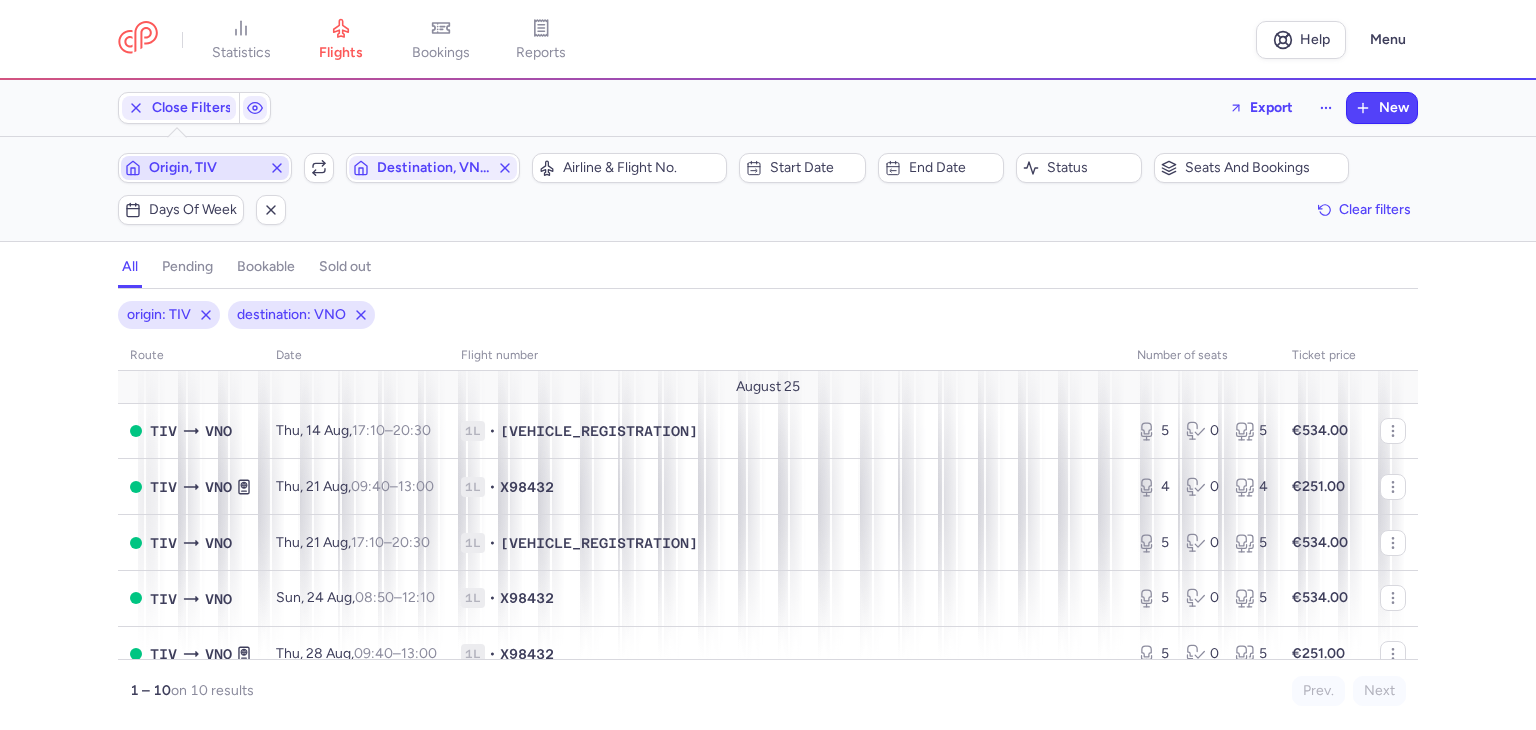 drag, startPoint x: 280, startPoint y: 164, endPoint x: 254, endPoint y: 169, distance: 26.476404 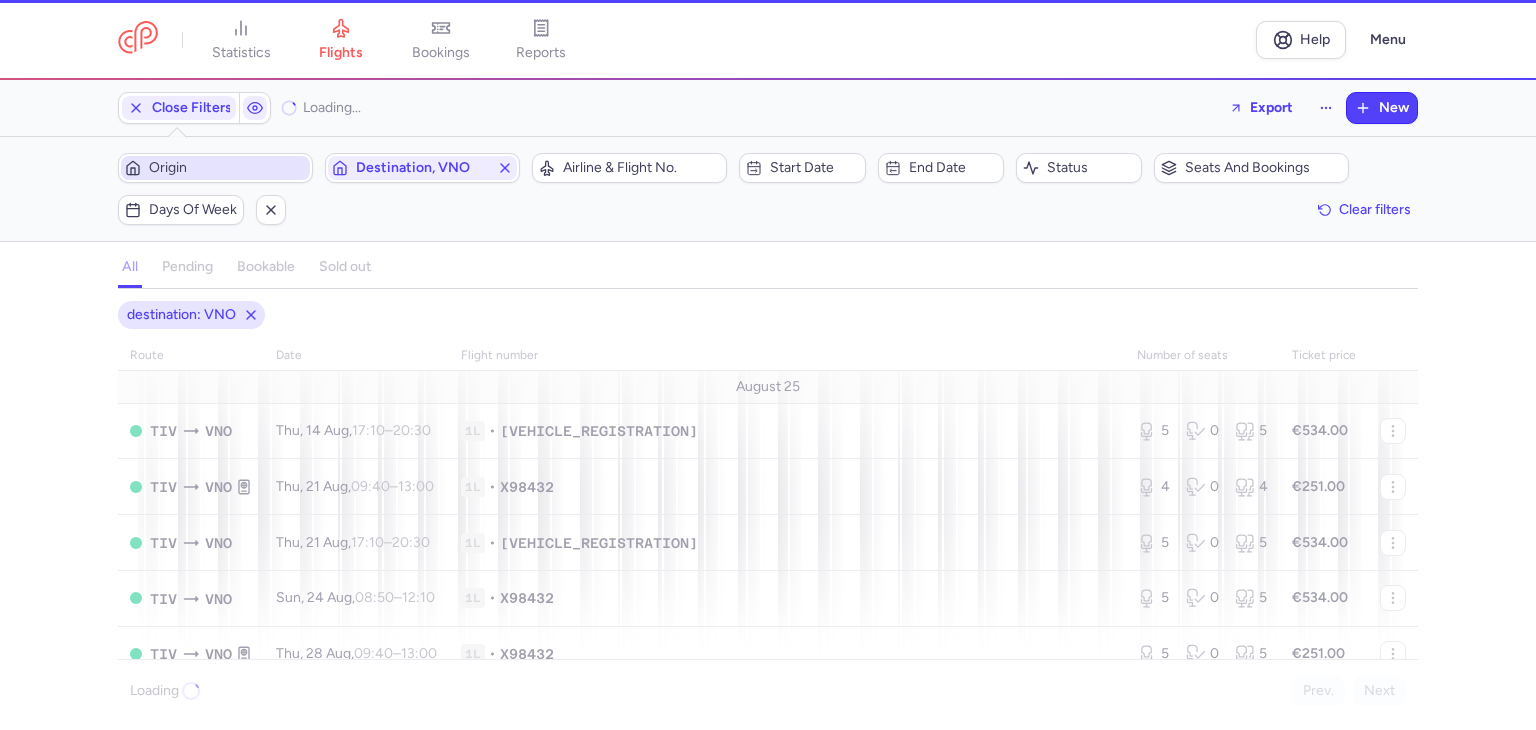 click on "Origin" at bounding box center [227, 168] 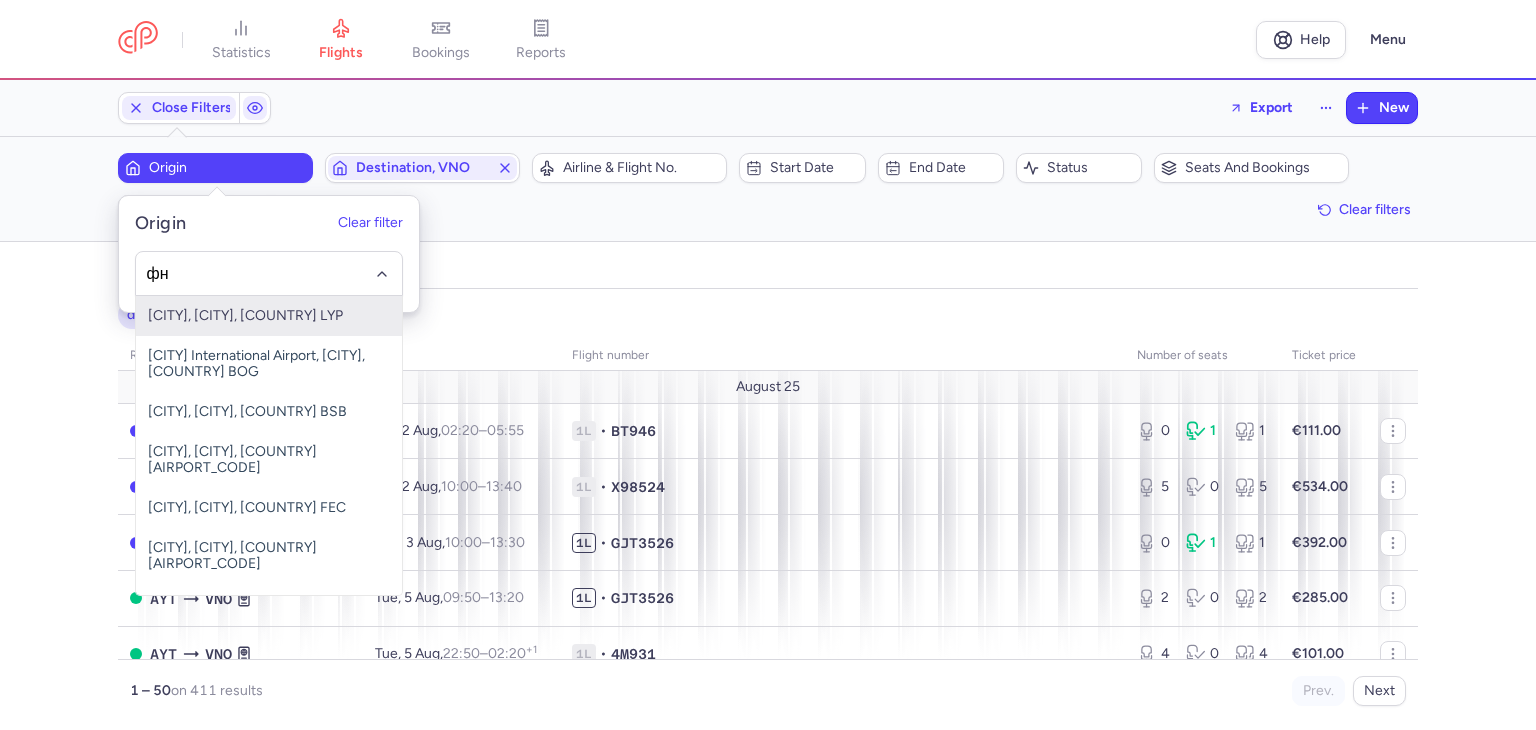 type on "ф" 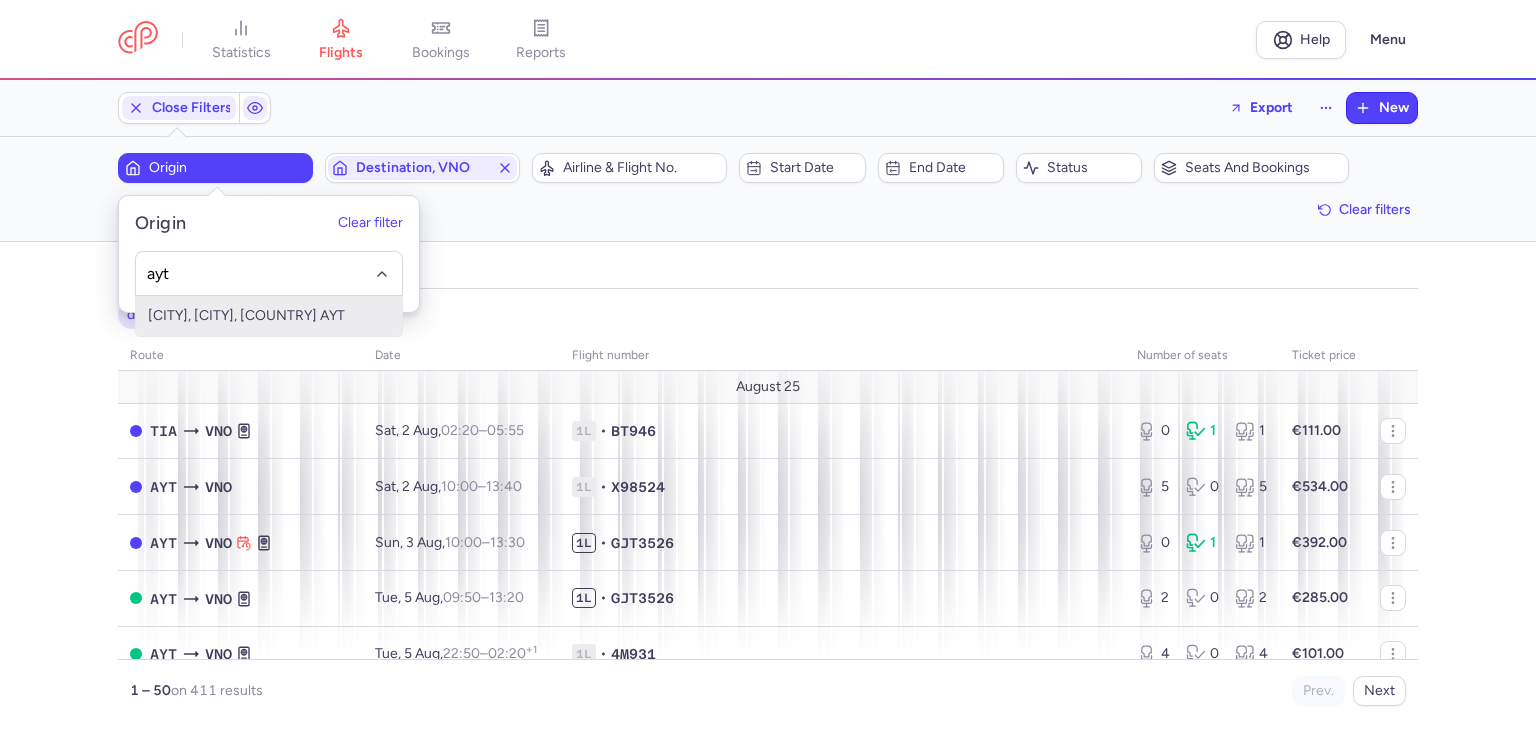 click on "[CITY], [CITY], [COUNTRY] AYT" at bounding box center [269, 316] 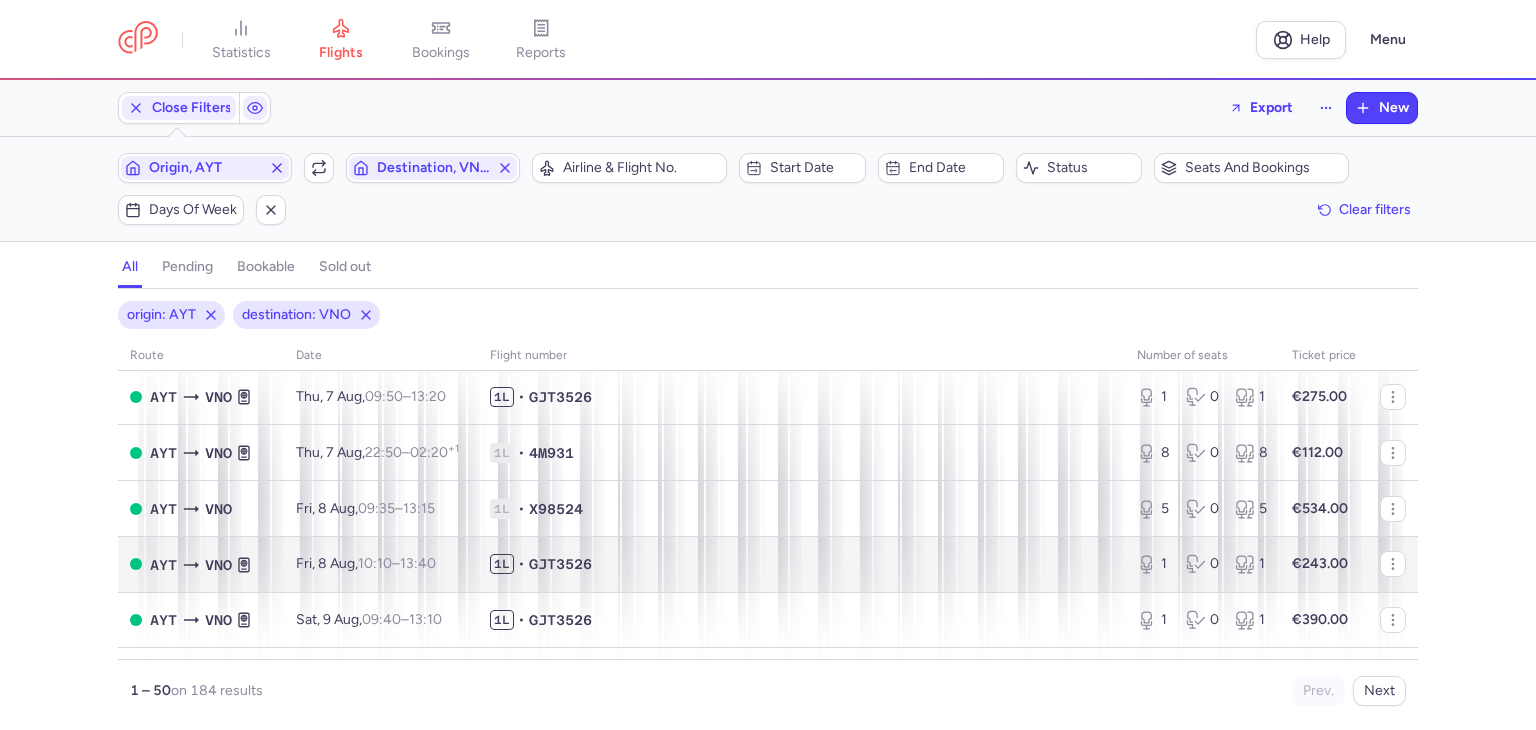 scroll, scrollTop: 300, scrollLeft: 0, axis: vertical 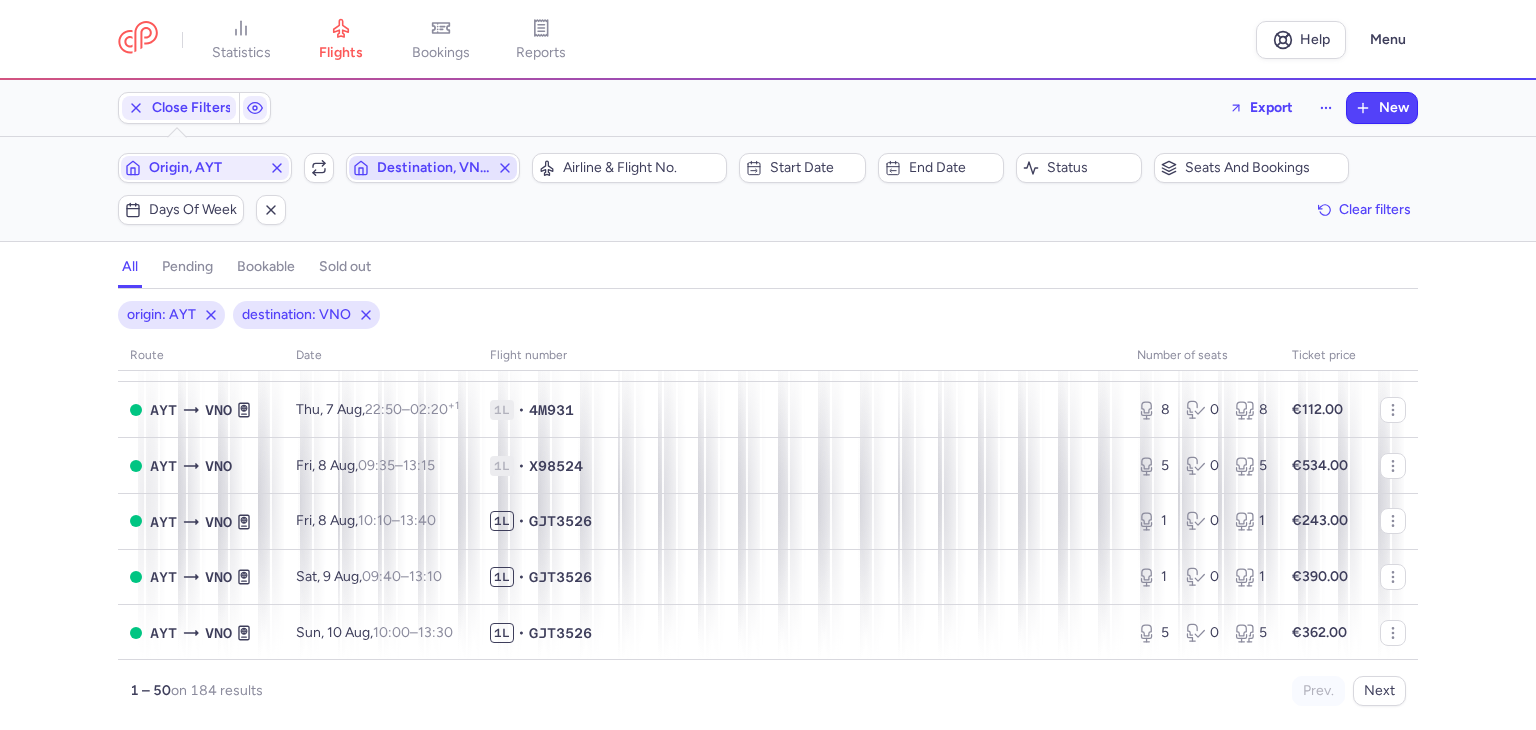 click 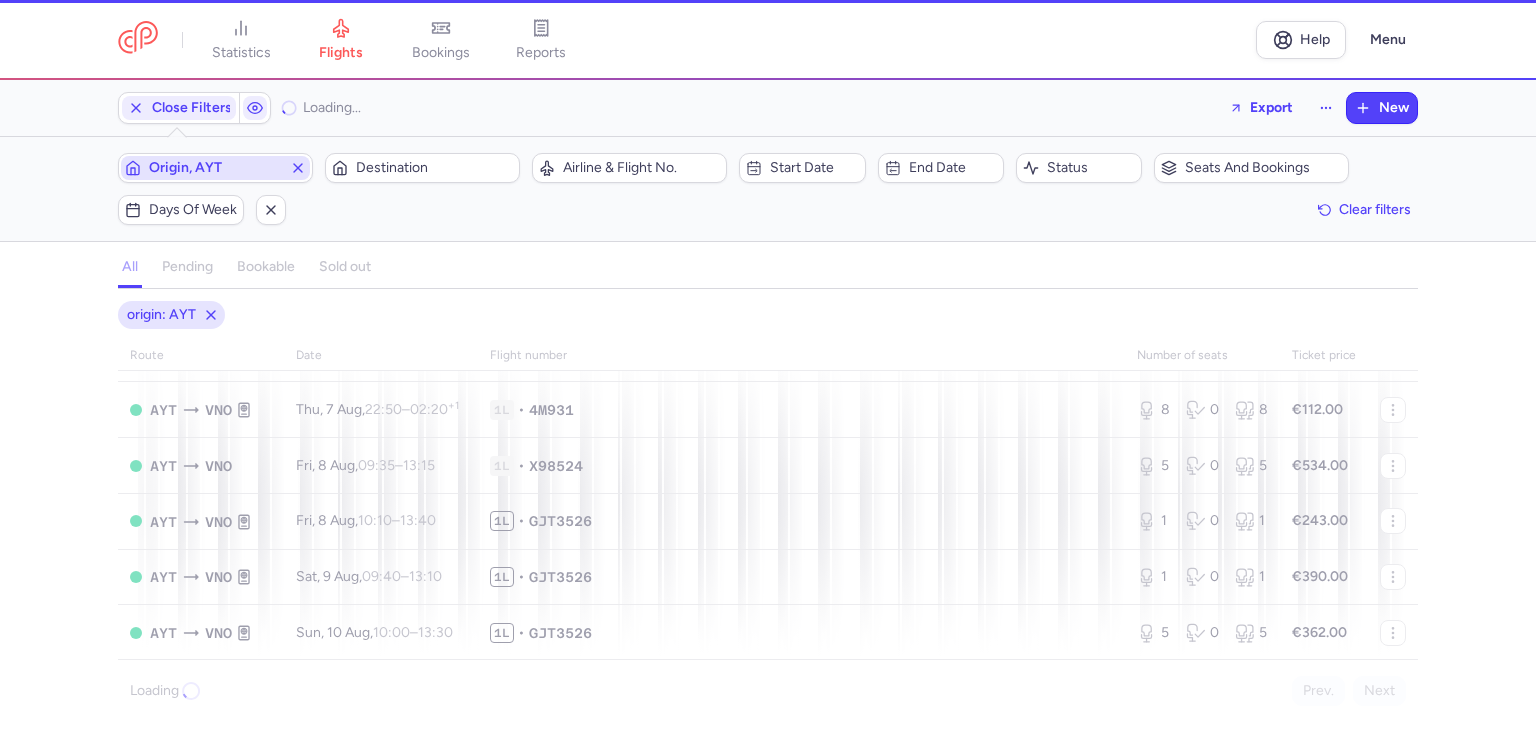 click on "Origin, AYT" at bounding box center [215, 168] 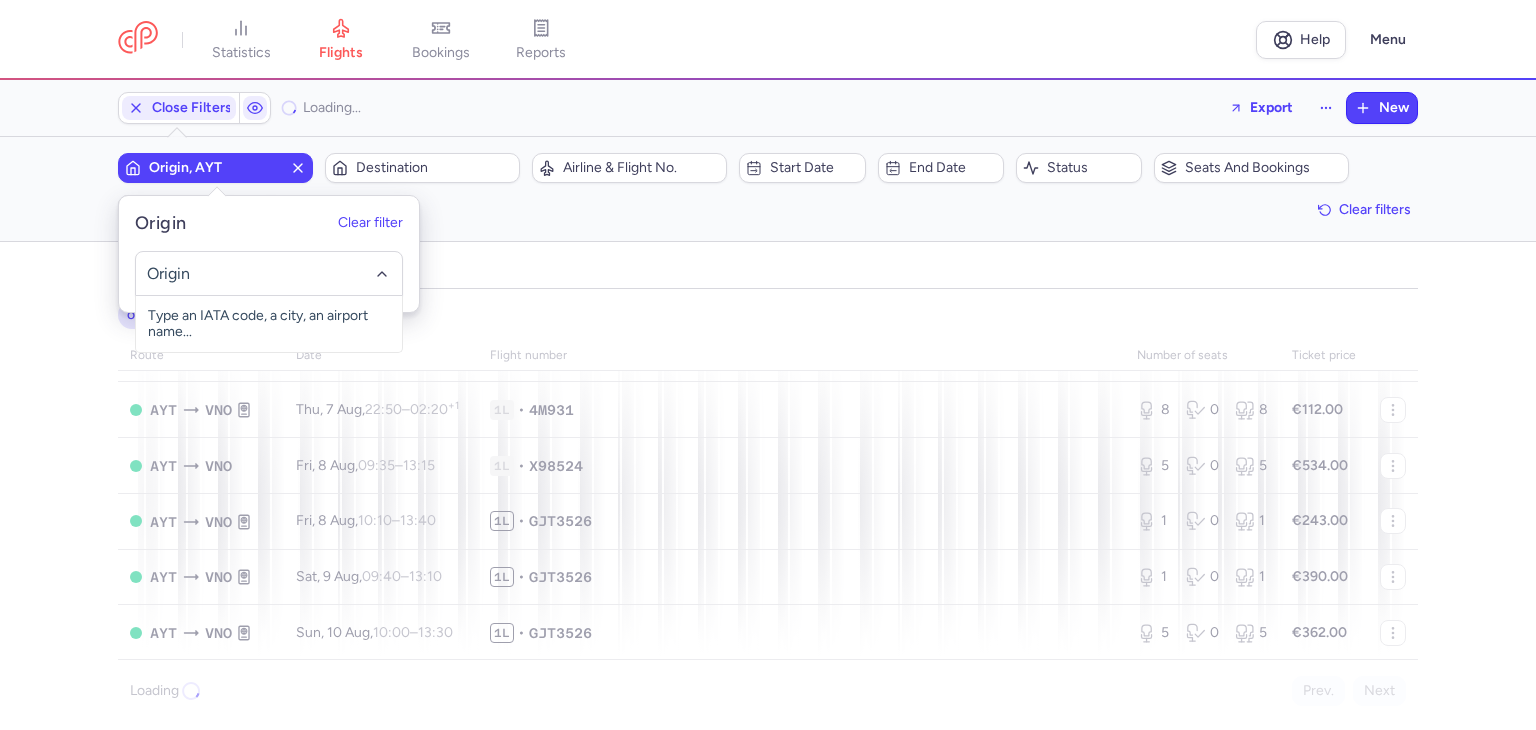 click 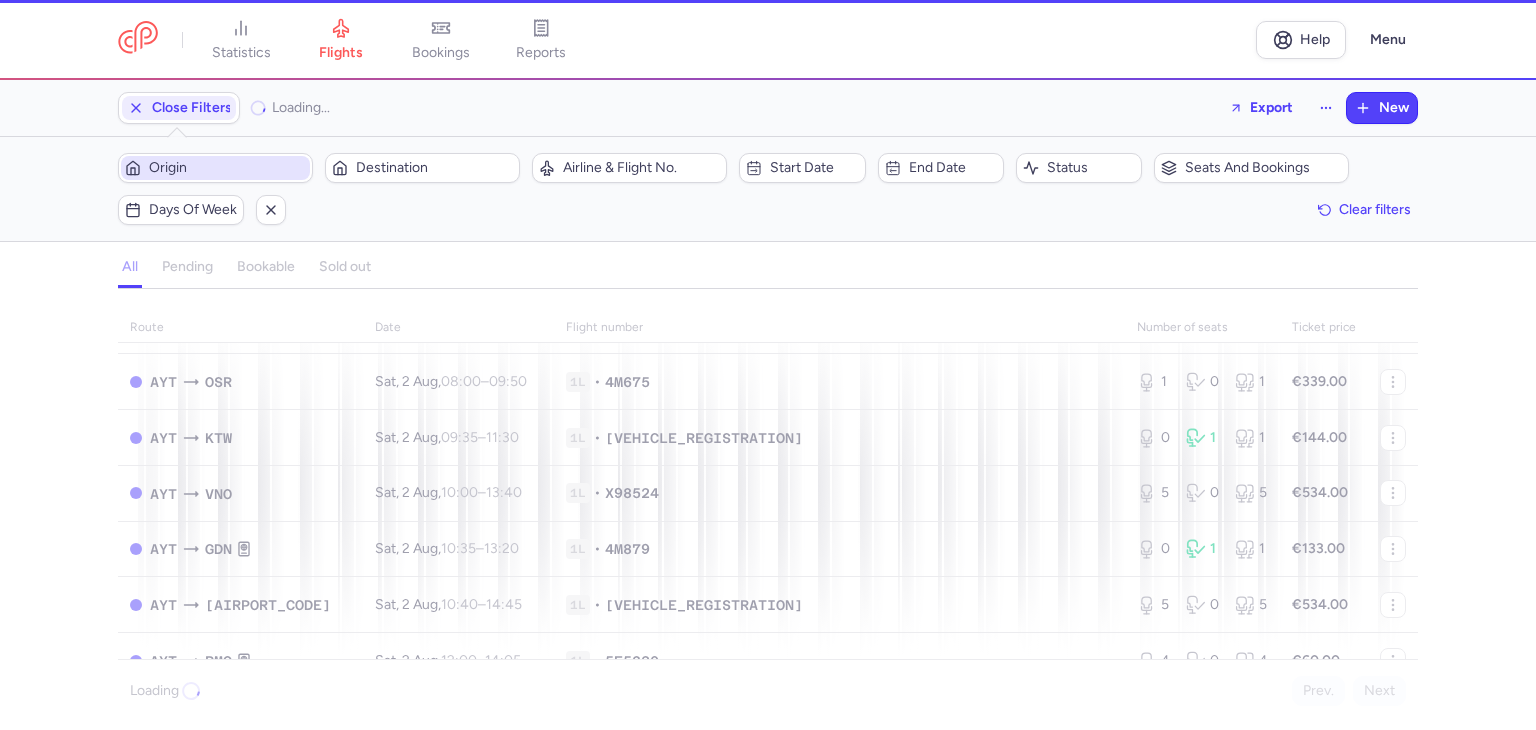 click on "Origin" at bounding box center (227, 168) 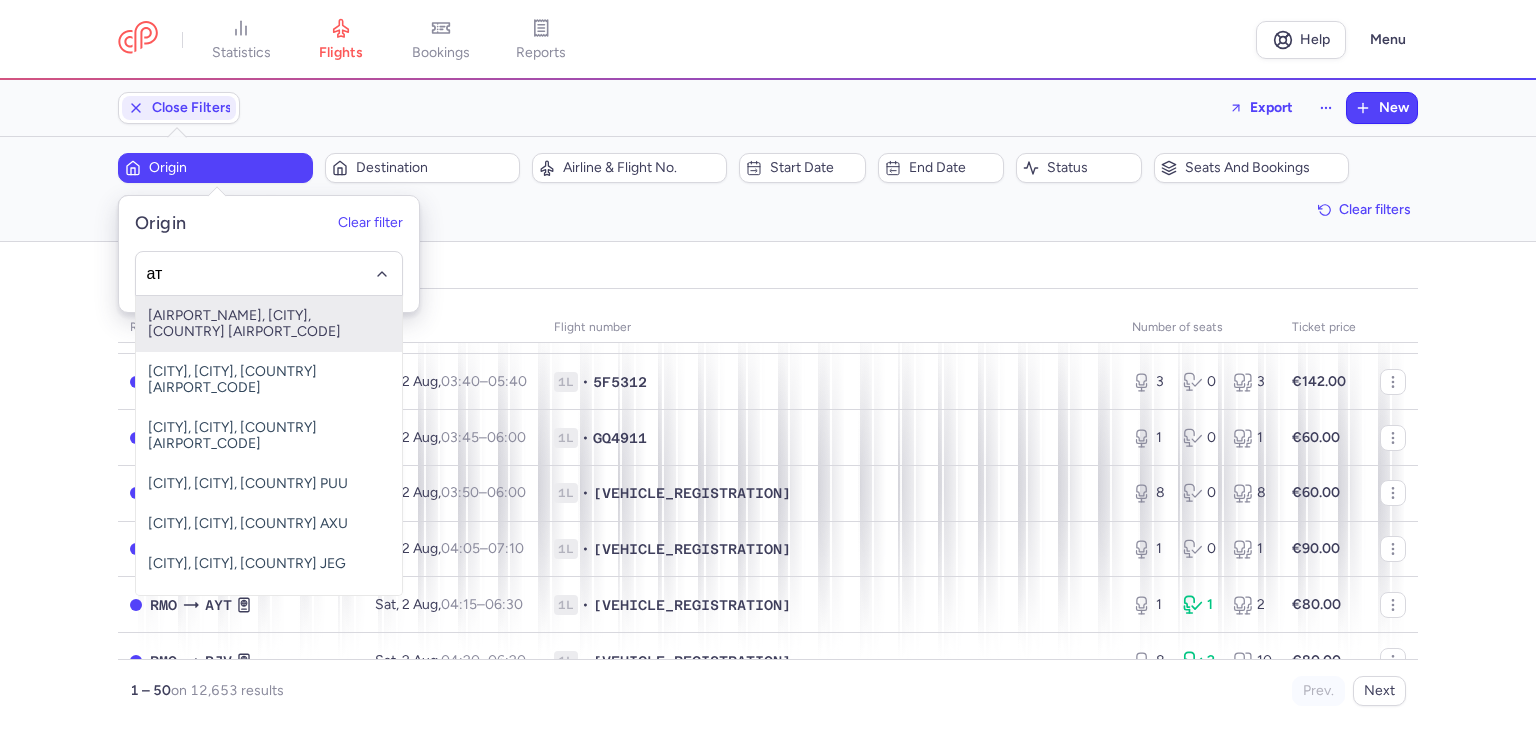 type on "а" 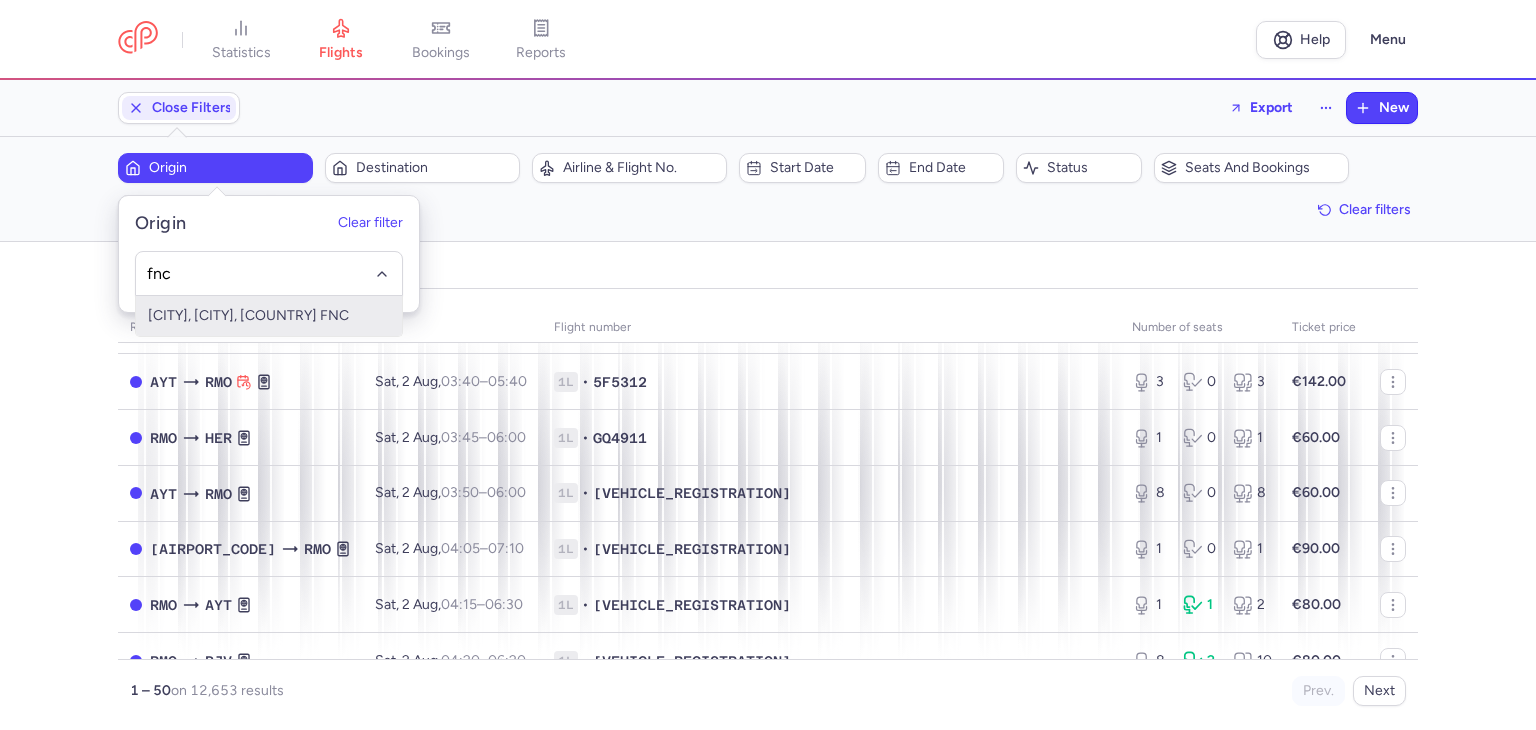 click on "[CITY], [CITY], [COUNTRY] FNC" at bounding box center [269, 316] 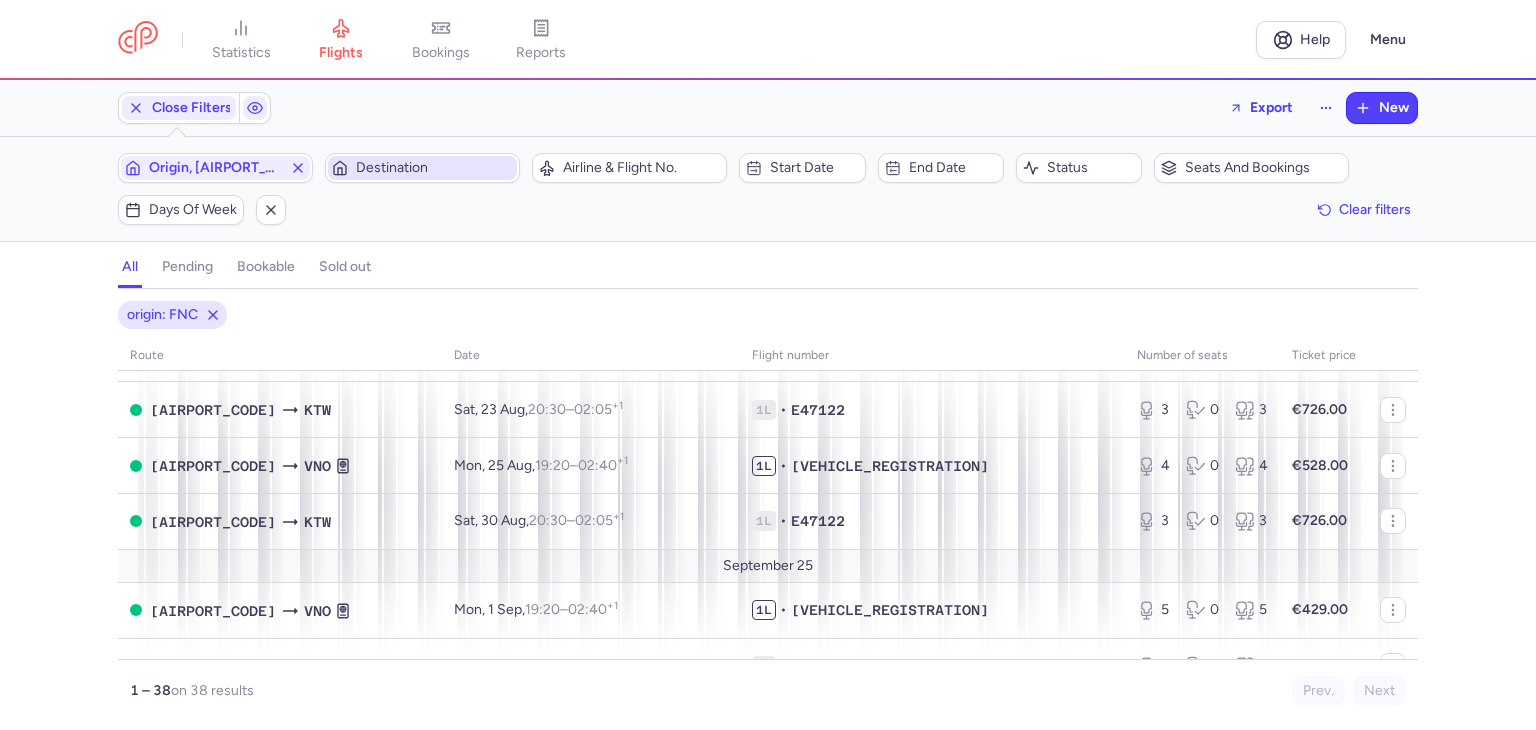 click on "Destination" at bounding box center [434, 168] 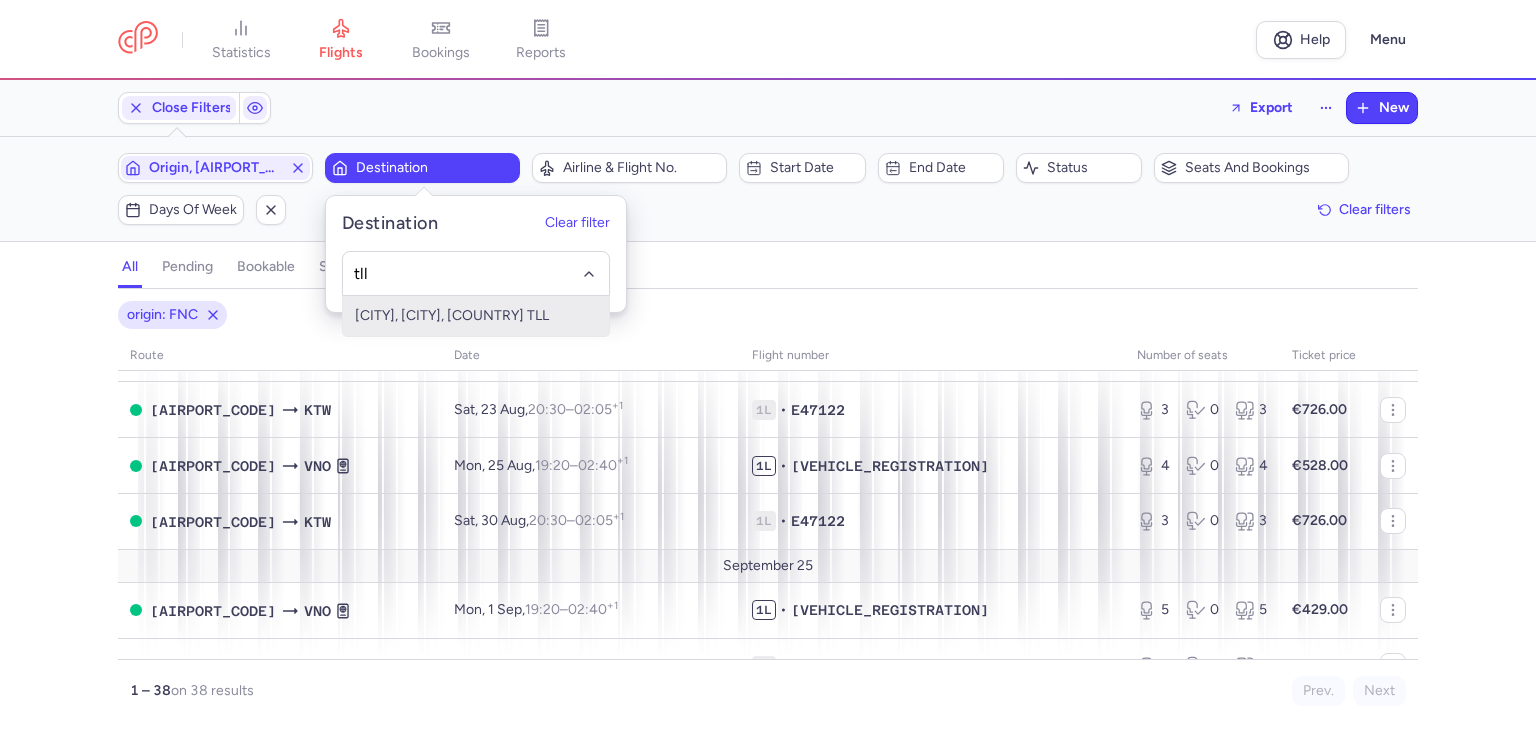 click on "[CITY], [CITY], [COUNTRY] TLL" at bounding box center (476, 316) 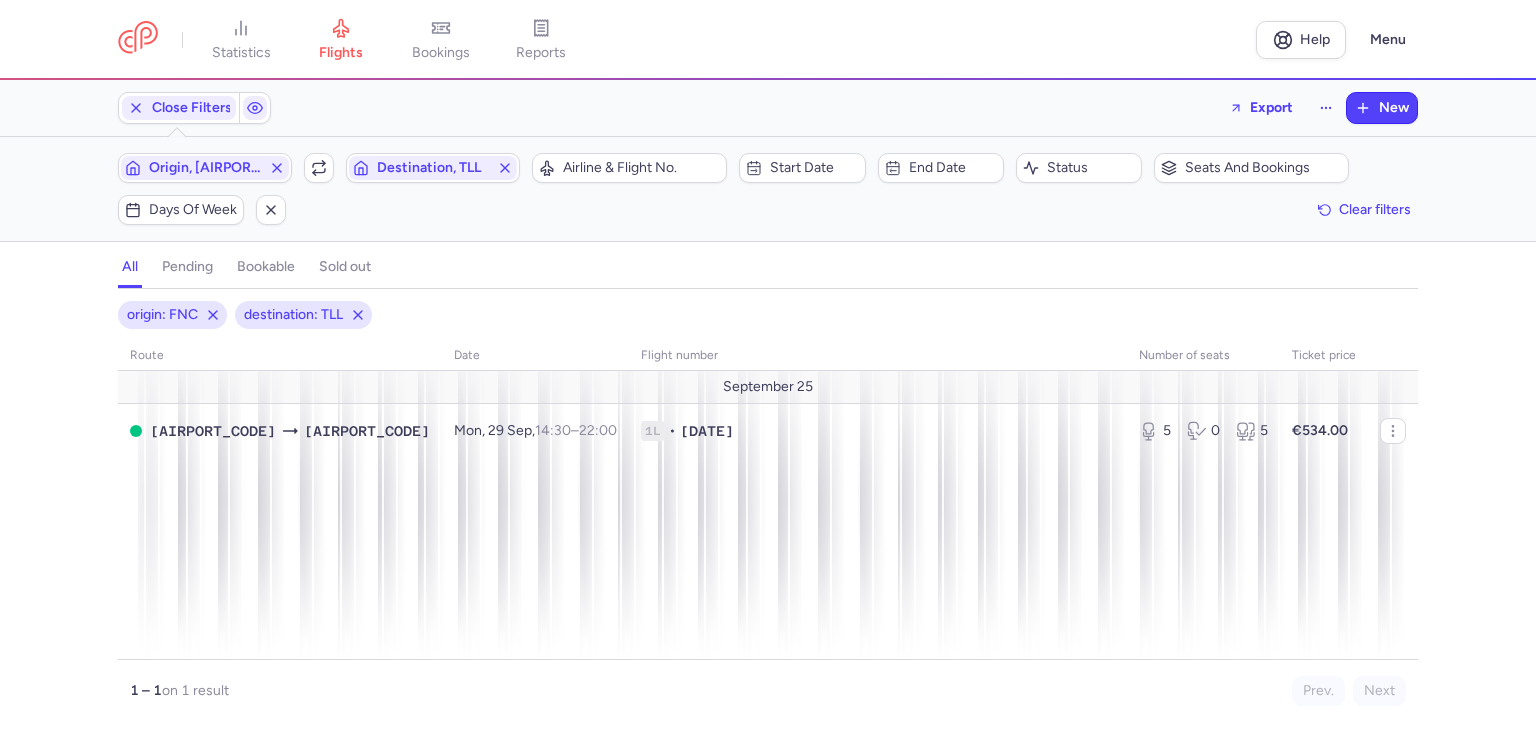 scroll, scrollTop: 0, scrollLeft: 0, axis: both 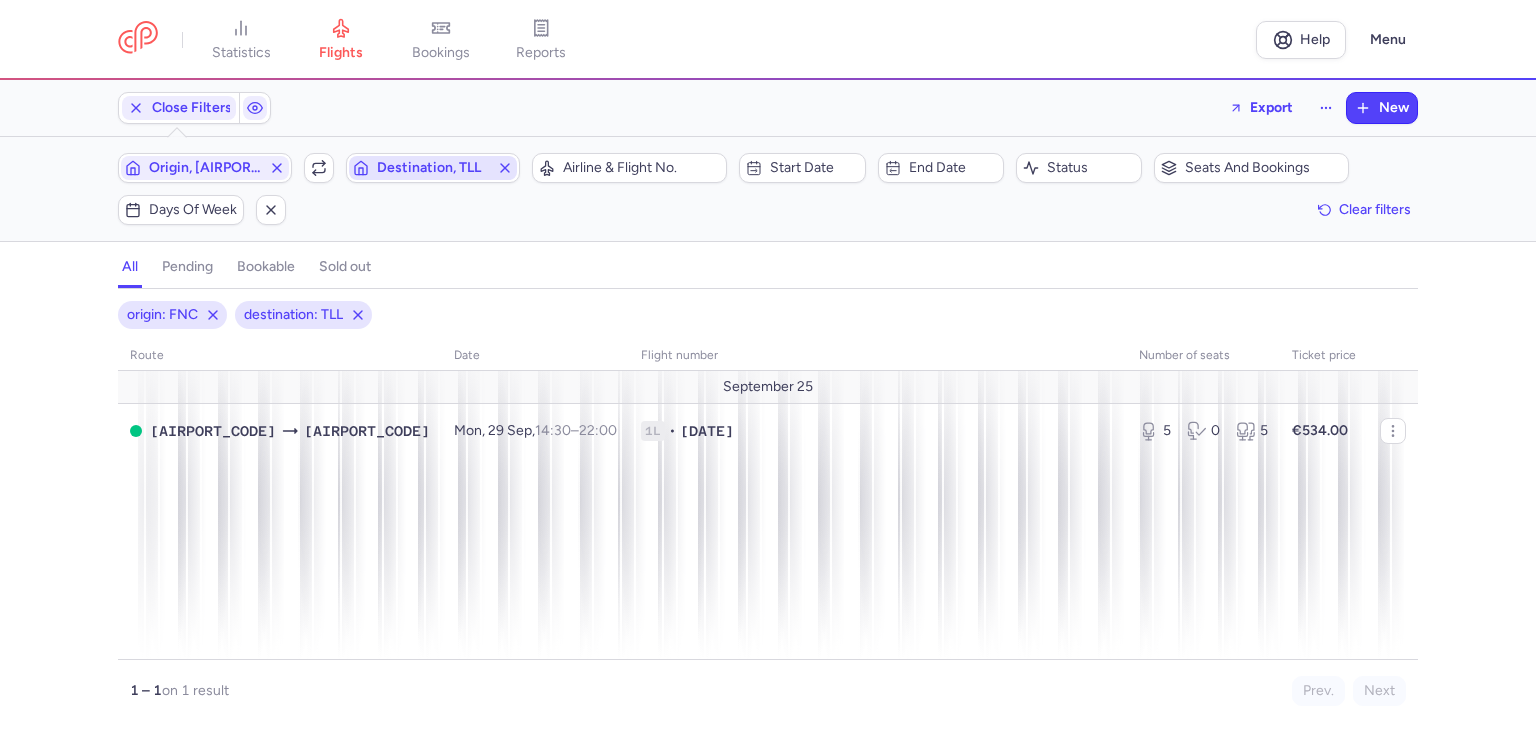 click 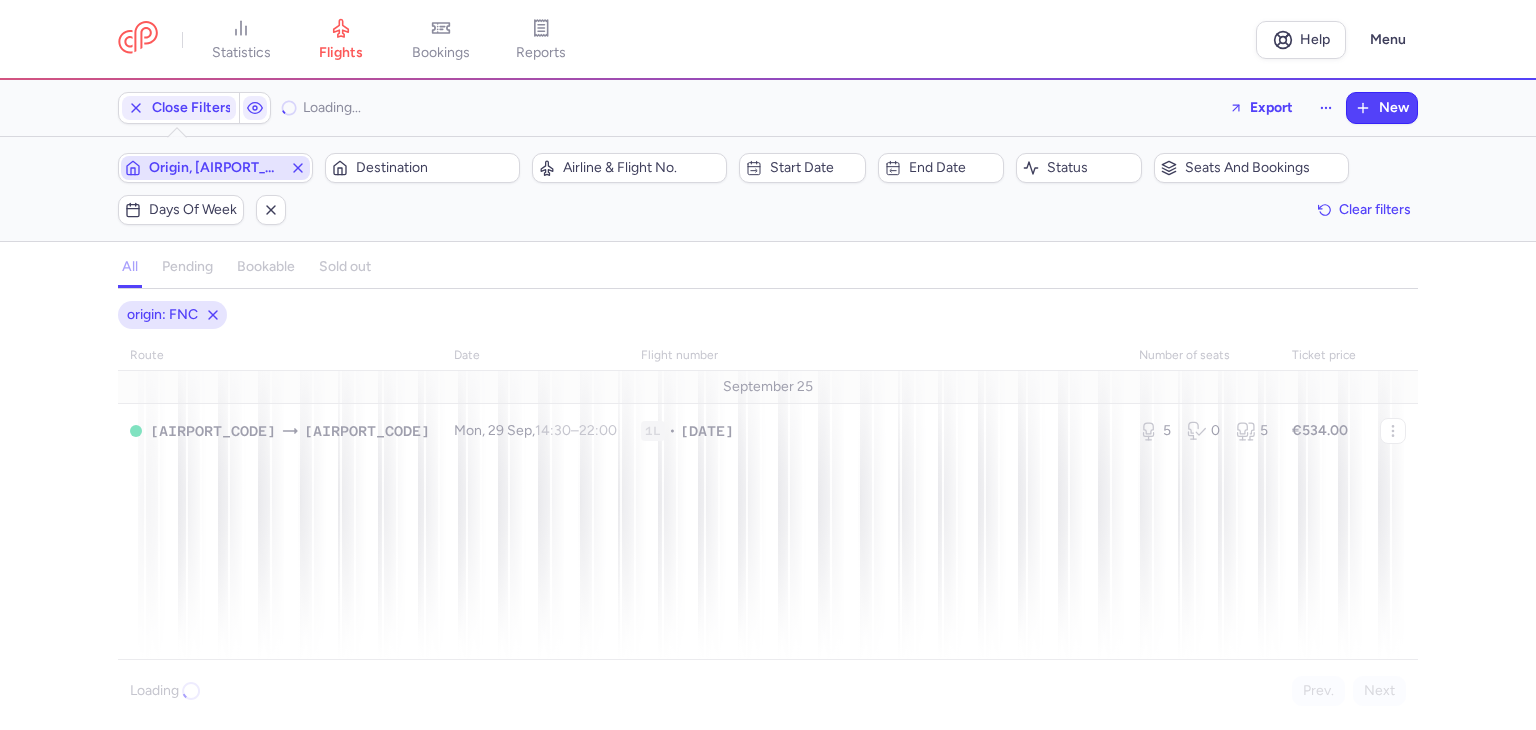 click 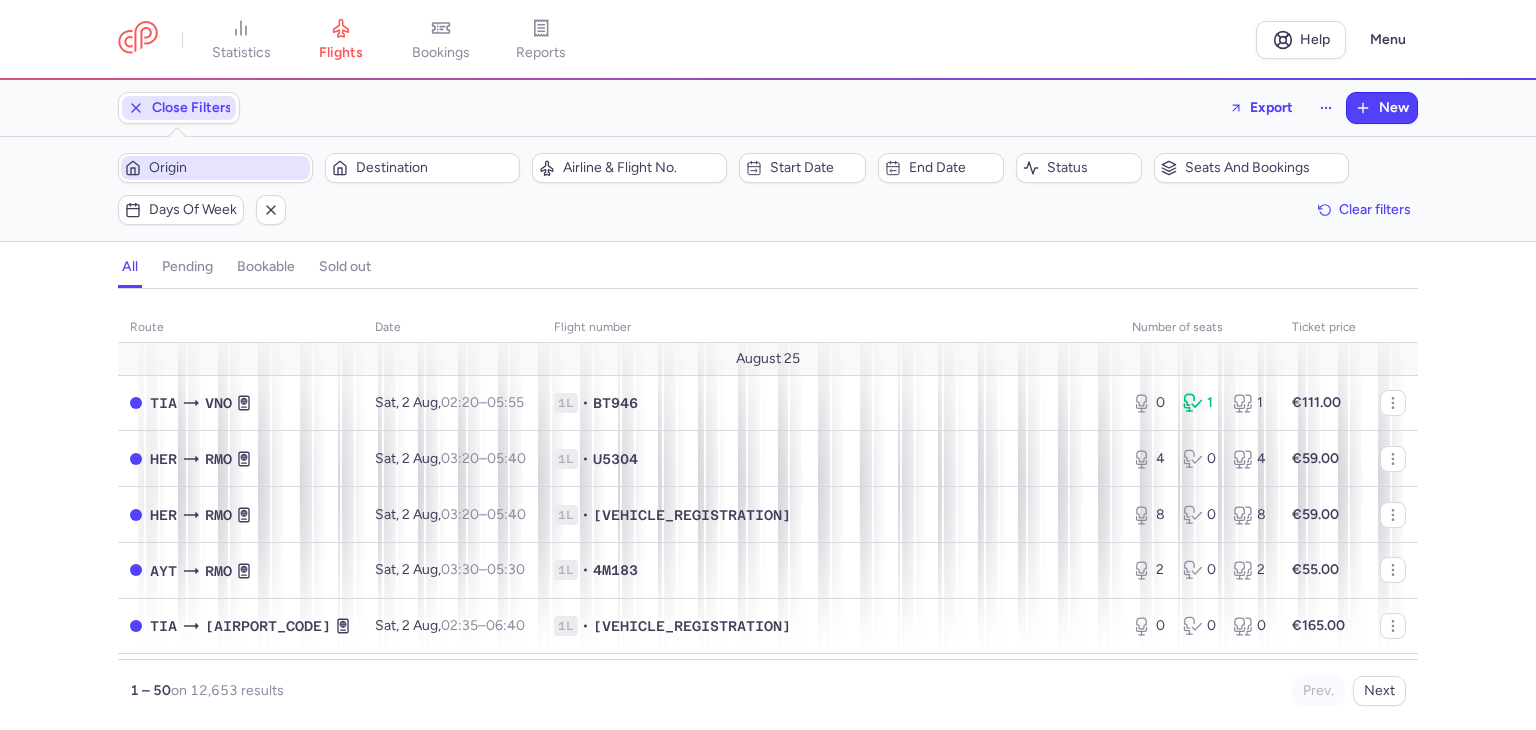 click 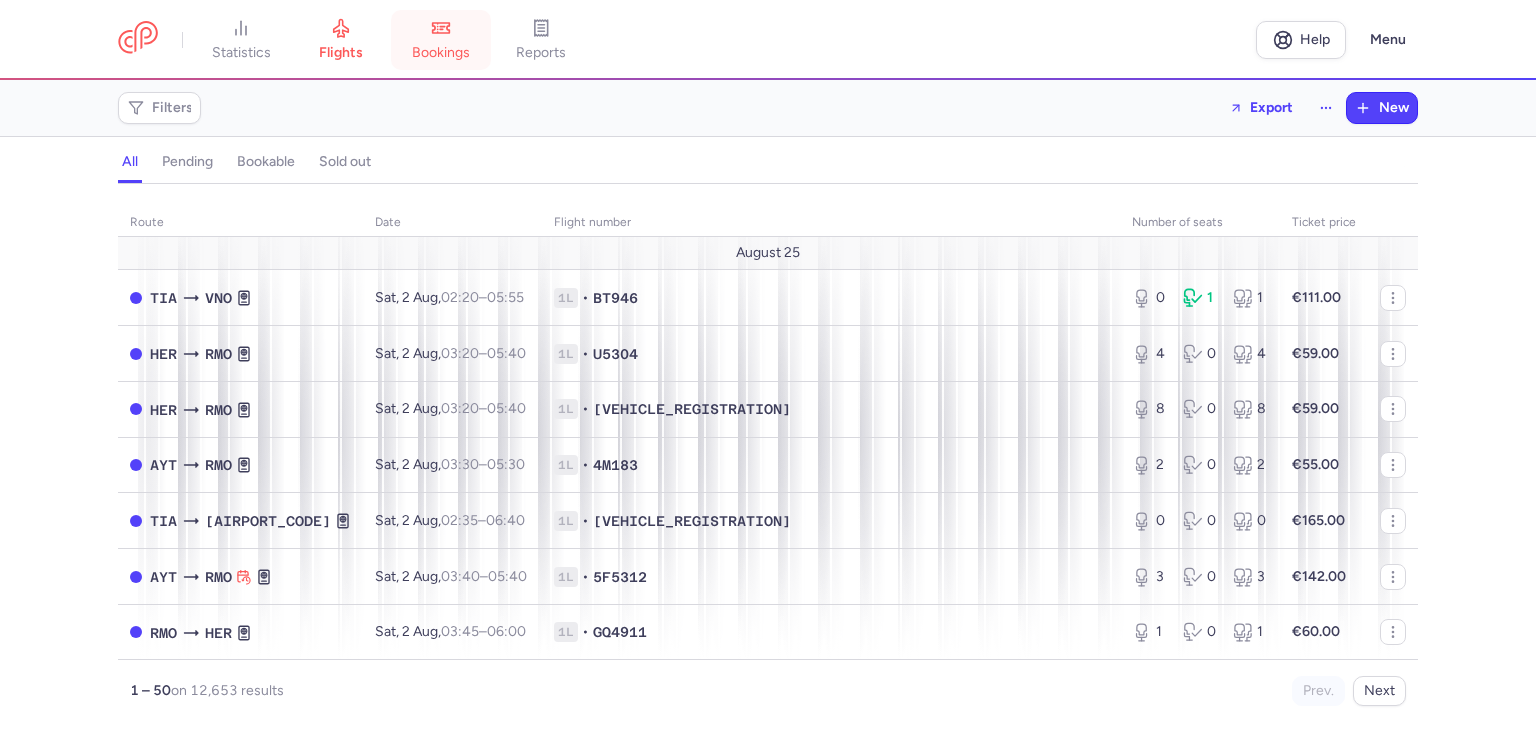 click on "bookings" at bounding box center [441, 53] 